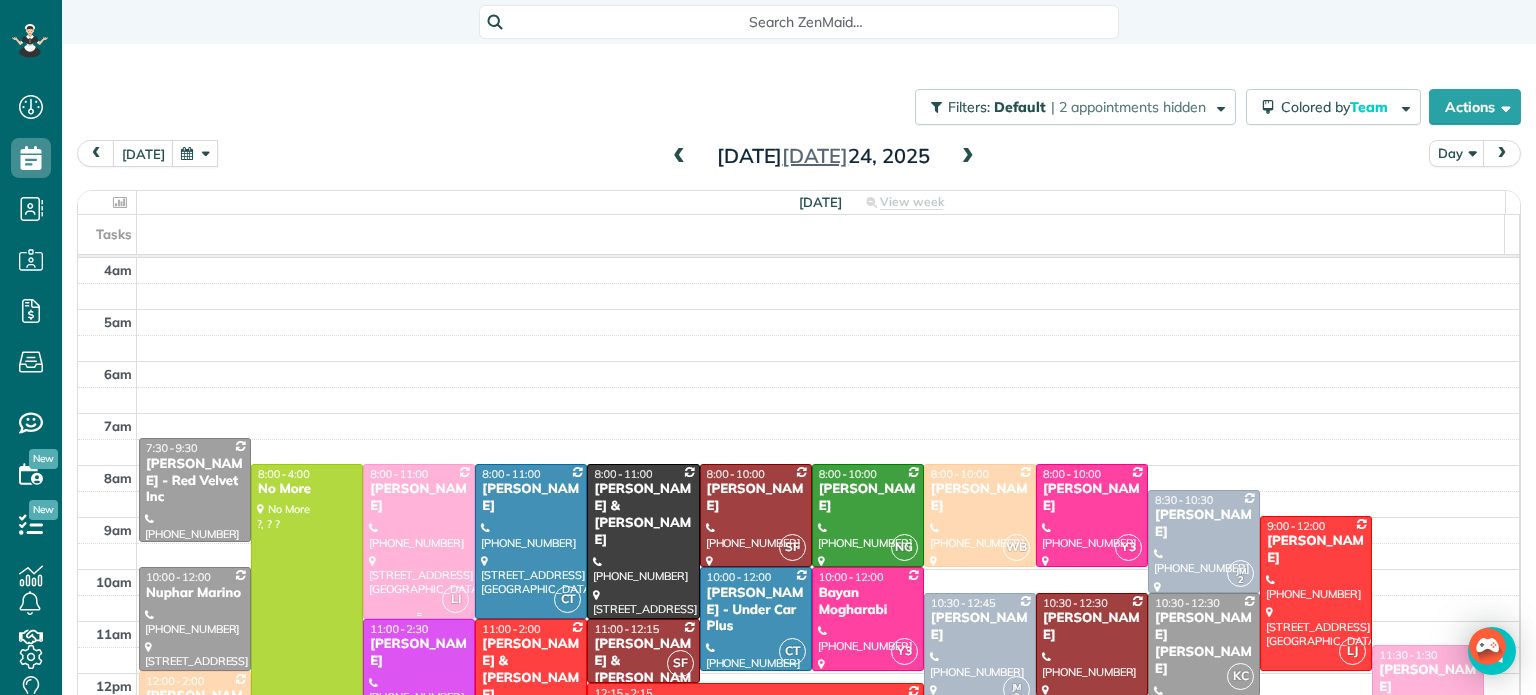 scroll, scrollTop: 0, scrollLeft: 0, axis: both 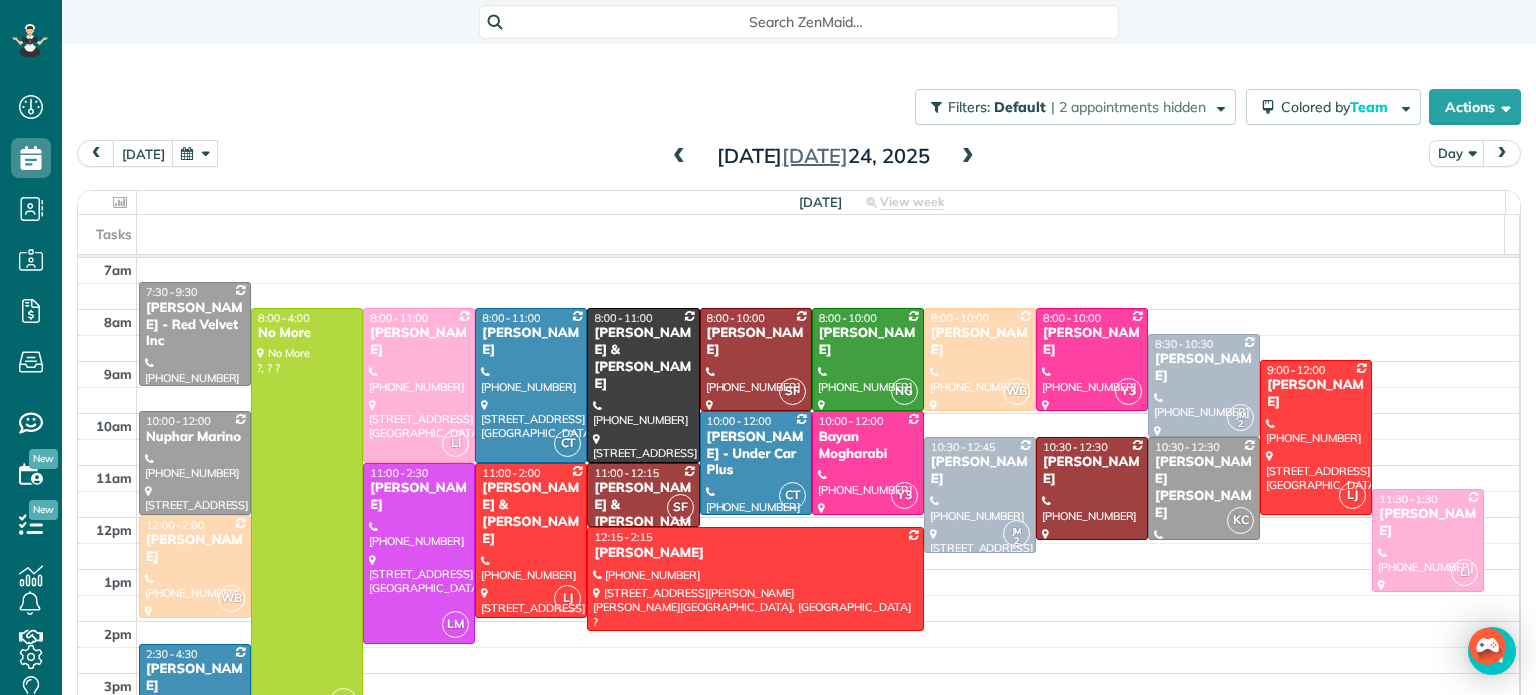 click at bounding box center [679, 157] 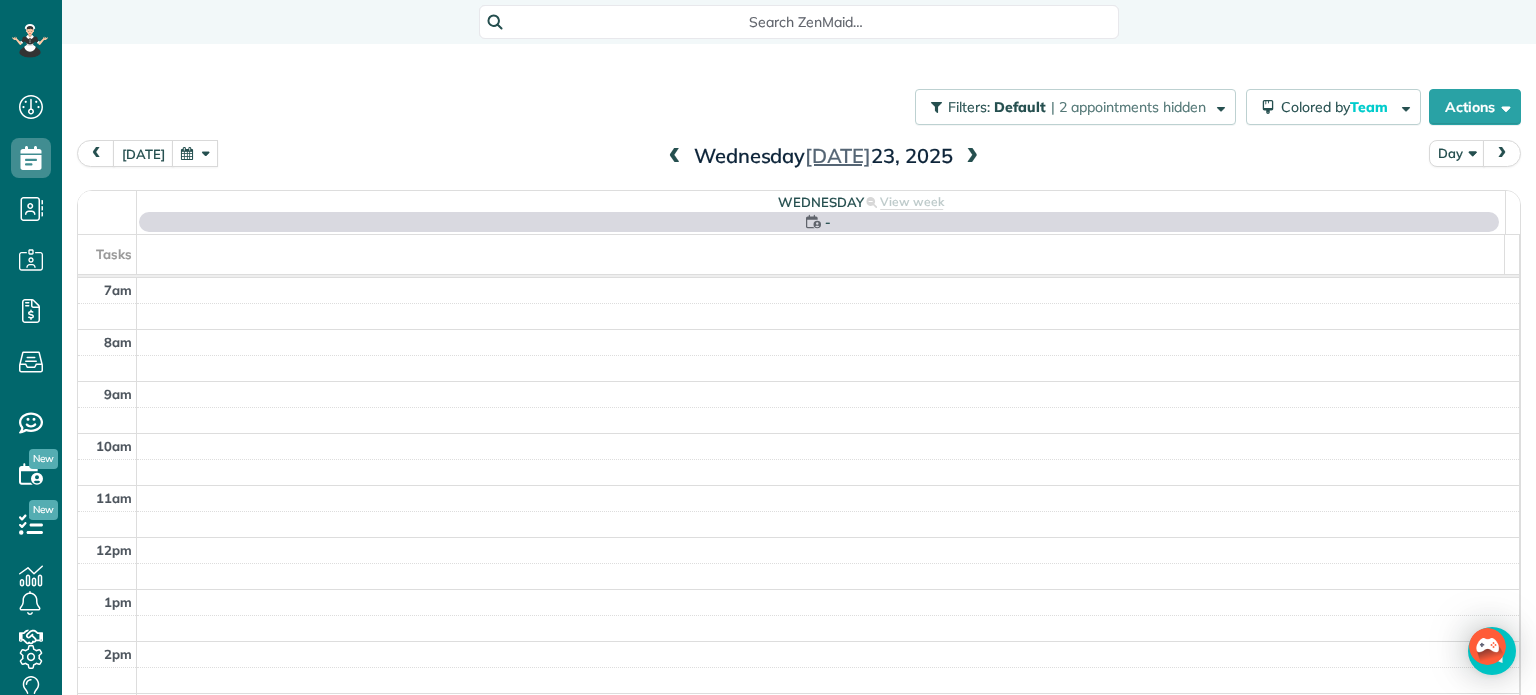 click at bounding box center [972, 157] 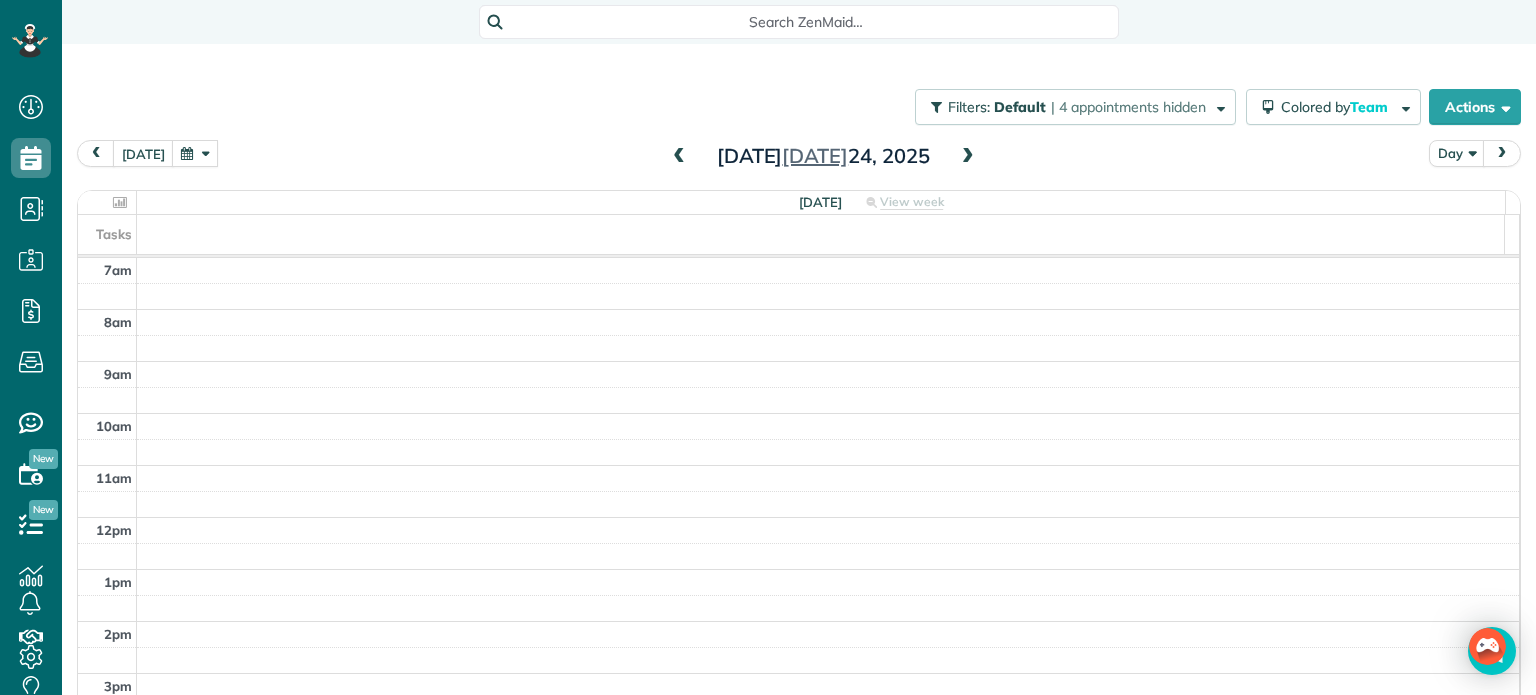 click at bounding box center (968, 157) 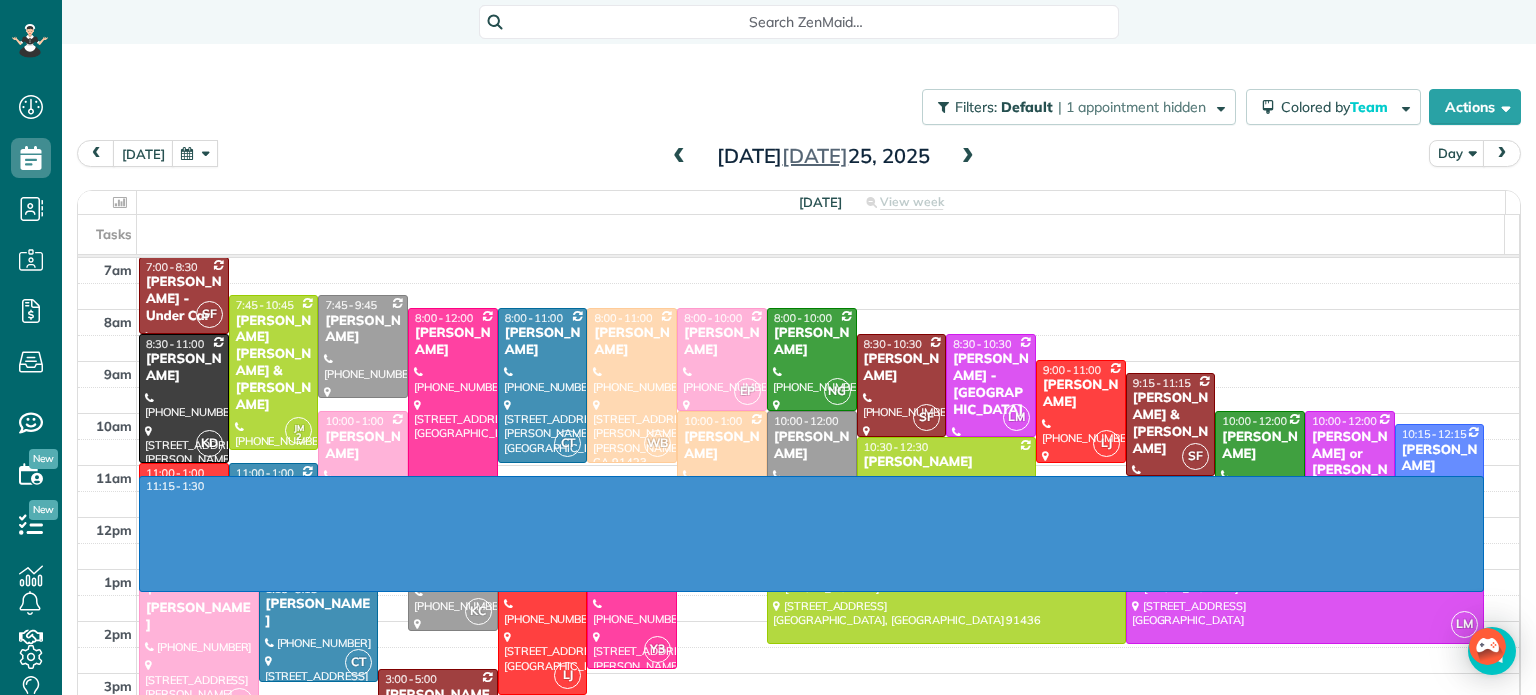 drag, startPoint x: 1075, startPoint y: 479, endPoint x: 1054, endPoint y: 591, distance: 113.951744 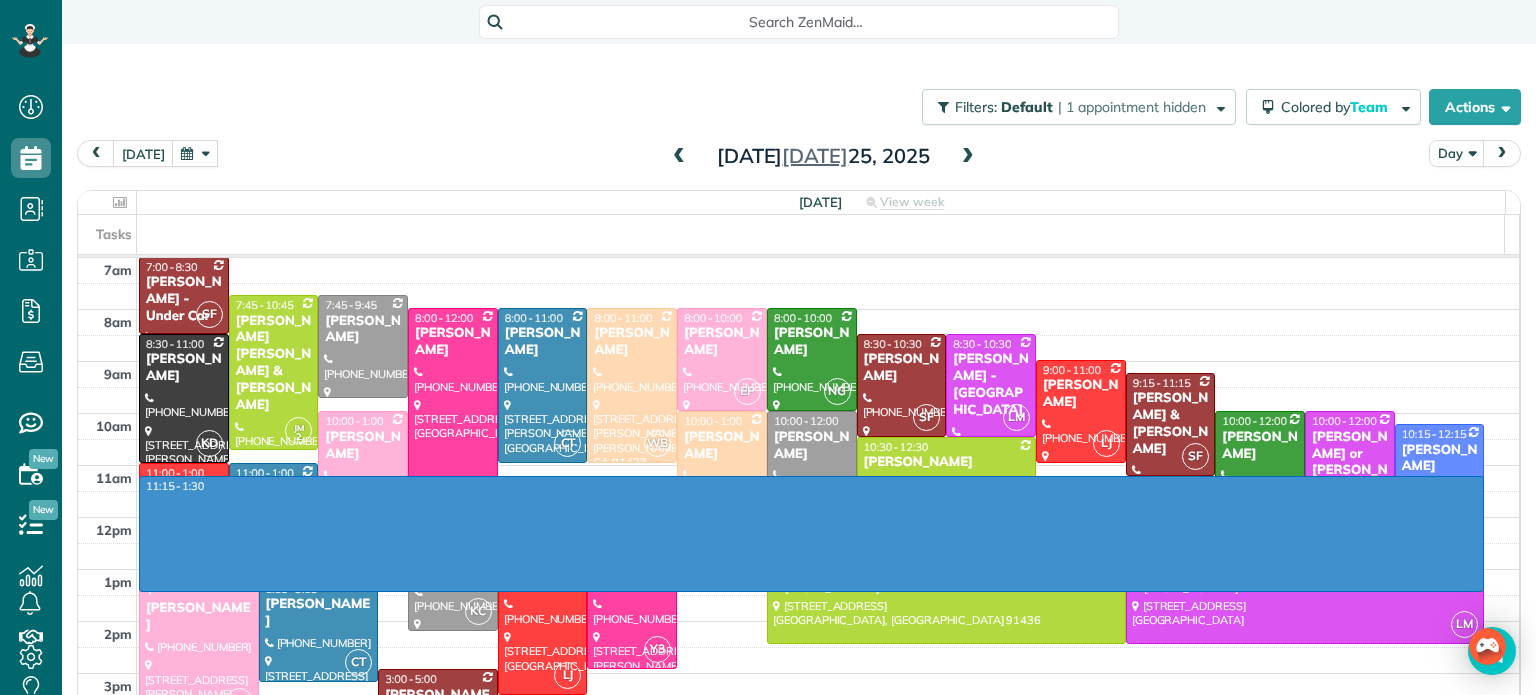 click on "4am 5am 6am 7am 8am 9am 10am 11am 12pm 1pm 2pm 3pm 4pm 5pm 6pm 7pm 8pm 11:15 - 1:30 SF 7:00 - 8:30 Veronica Ayvazian - Under Car (818) 468-7225 4100 Goodwin Avenue Los Angeles, CA 90039 JM 2 7:45 - 10:45 Shakira Wardally & Jett Howard (713) 492-8469 23949 Nomar Street Woodland Hills, CA 91367 7:45 - 9:45 Varsha Uthappa (747) 333-7253 4745 Farmdale Avenue North Hollywood, CA 91602 Y3 8:00 - 12:00 Tisha Nguyen (626) 325-4078 3498 Yorkshire Road Pasadena, CA 91107 CT 8:00 - 11:00 Debra Emmons (310) 418-7892 3656 Stoner Avenue Los Angeles, CA 90066 WB 8:00 - 11:00 Jill Imani (415) 613-8244 4830 Calhoun Avenue Van Nuys, CA 91423 EP 8:00 - 10:00 Anne Stevenson (314) 629-5811 14718 Tustin Street Sherman Oaks, CA 91403 NG 8:00 - 10:00 Ethan Mendelson (503) 807-0901 14014 Milbank Street Sherman Oaks, CA 91423 KD 8:30 - 11:00 Alon Baadani (818) 430-9466 14357 Miranda Street Sherman Oaks, CA 91401 SF 8:30 - 10:30 Robin Smalley (323) 704-6195 1622 North Curson Avenue Los Angeles, CA 90046 LM 8:30 - 10:30 (818) 701-6421 2" at bounding box center [798, 543] 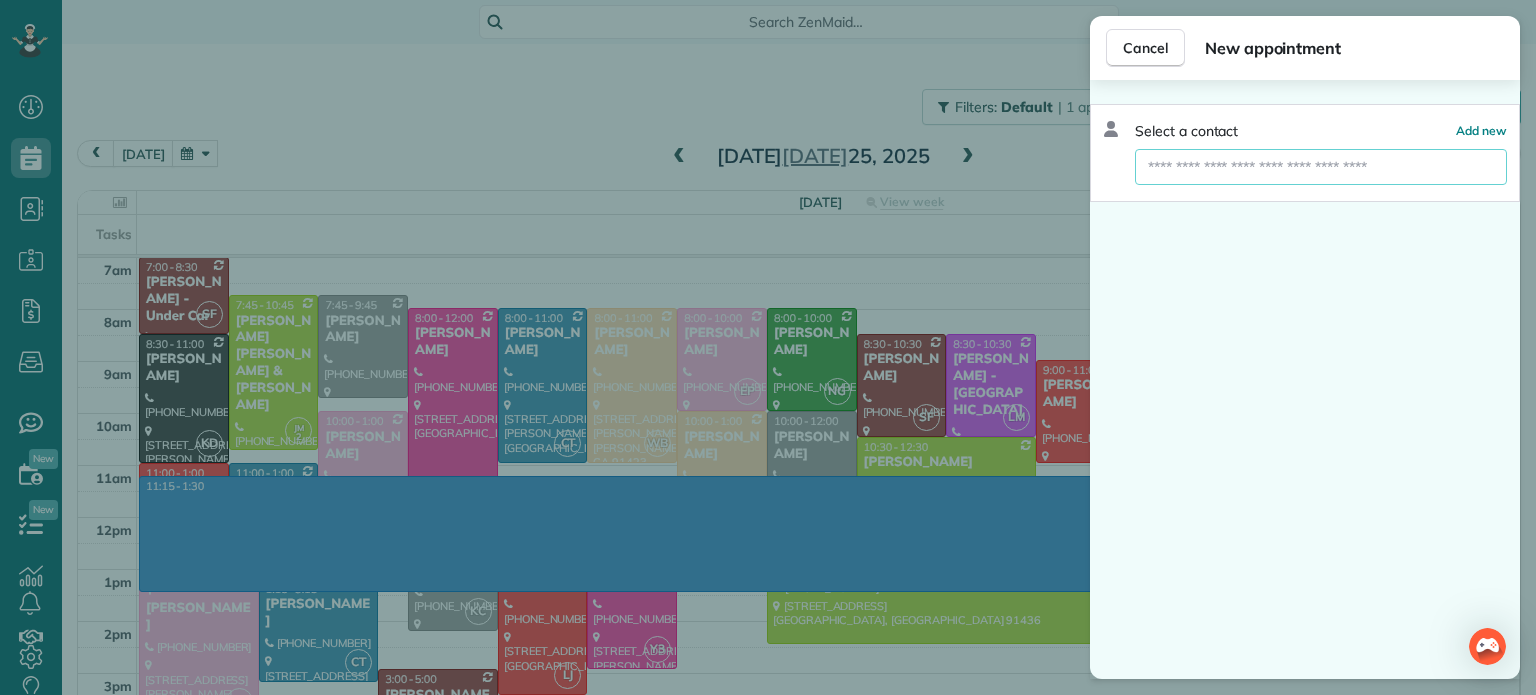 click at bounding box center (1321, 167) 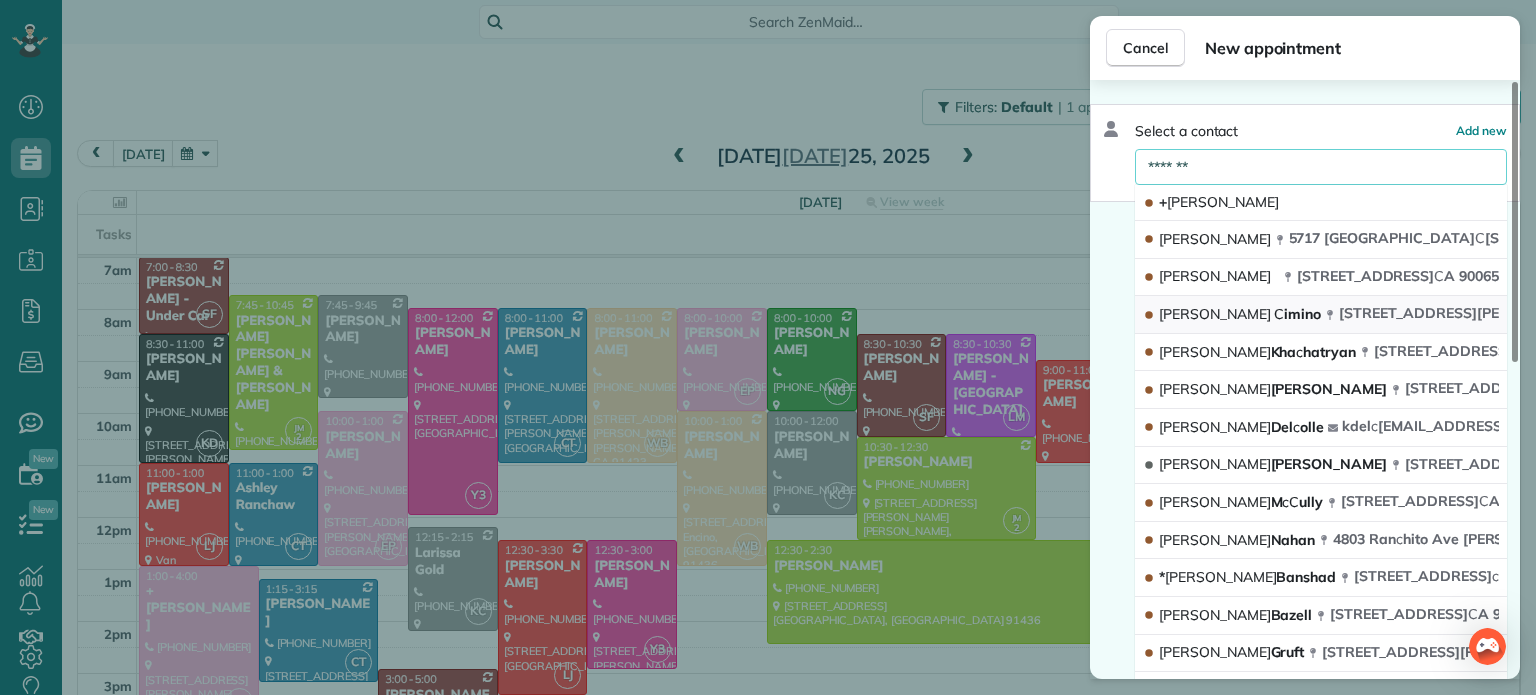 type on "*******" 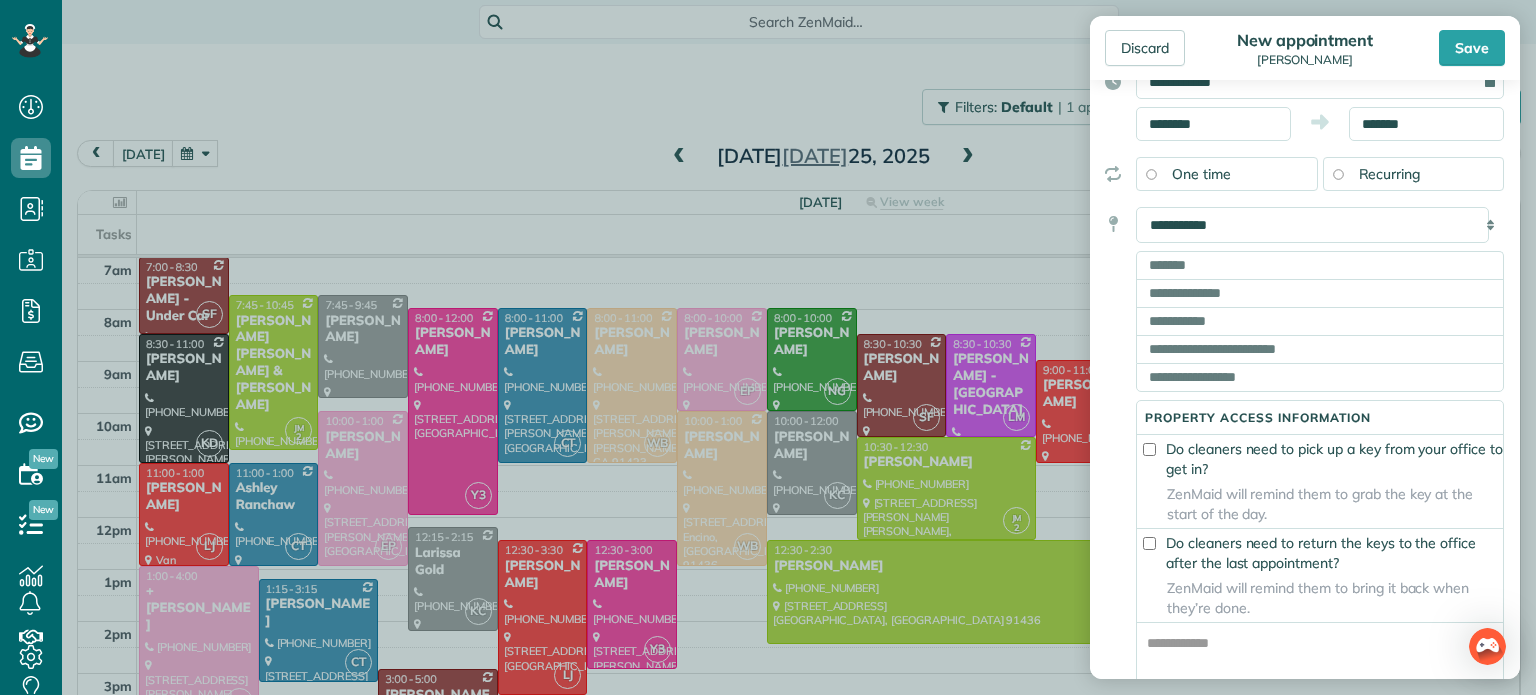 scroll, scrollTop: 454, scrollLeft: 0, axis: vertical 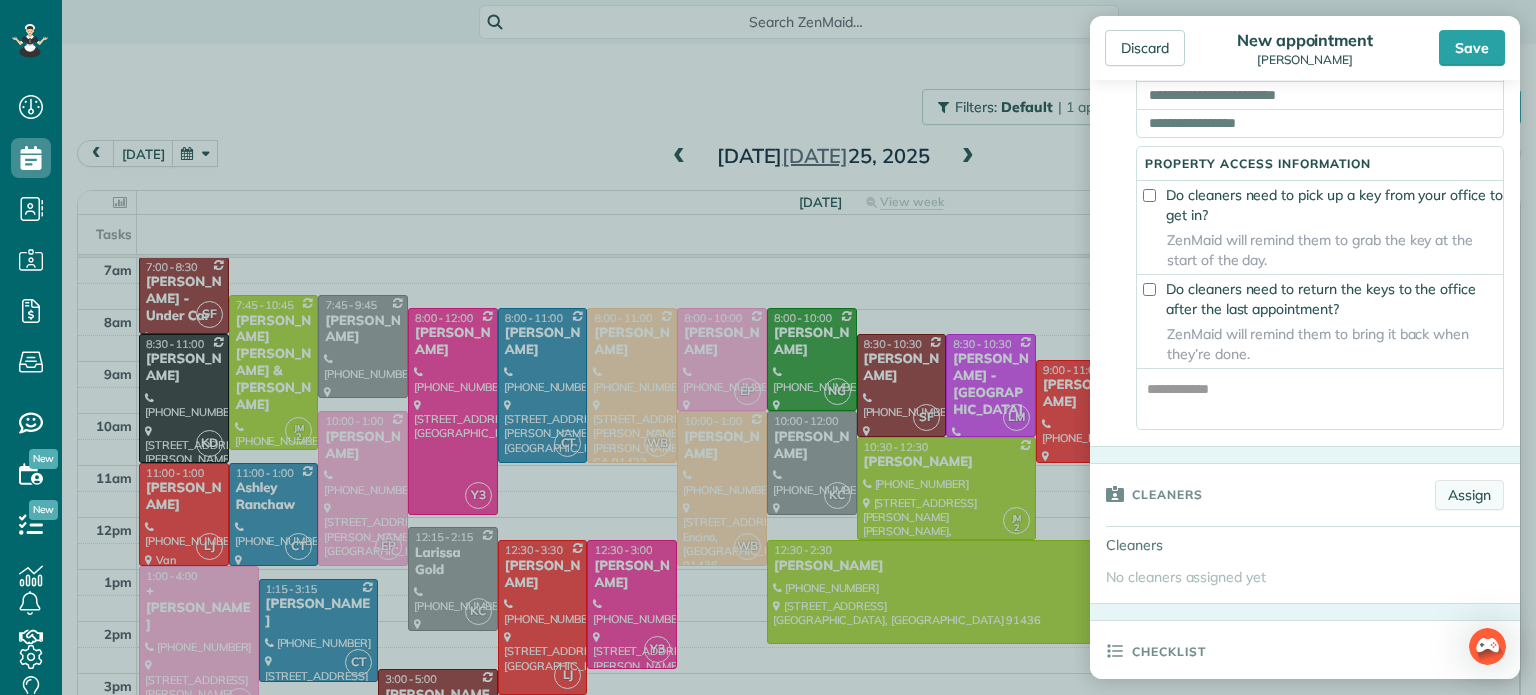click on "Assign" at bounding box center (1469, 495) 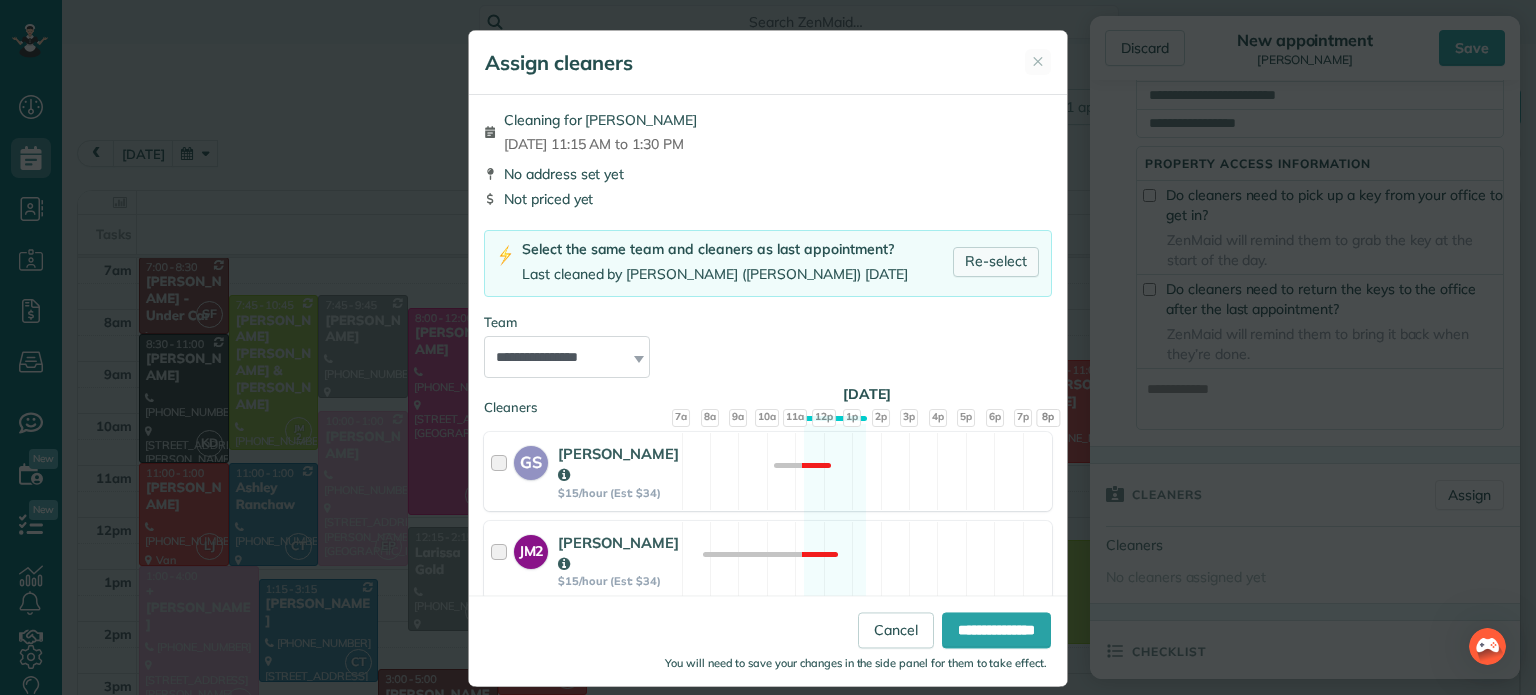 click on "Re-select" at bounding box center (996, 262) 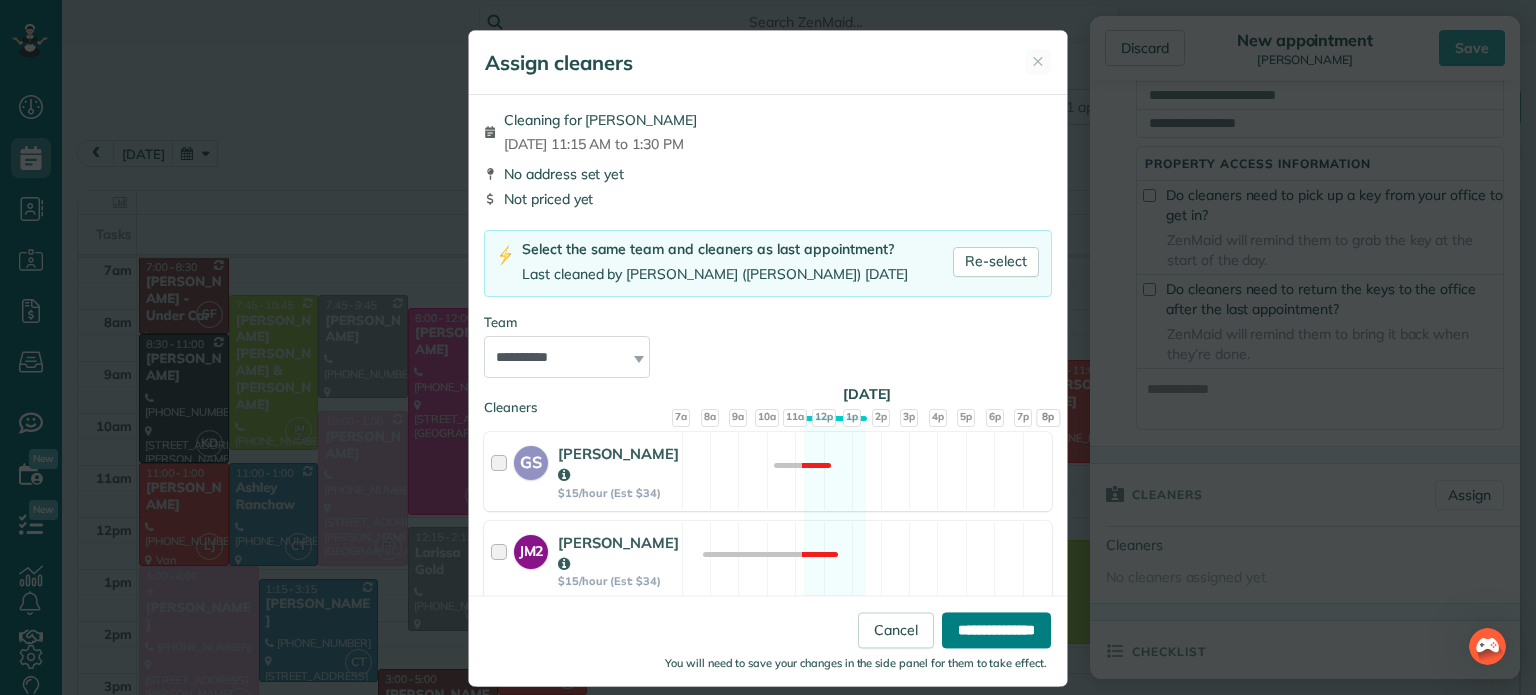 click on "**********" at bounding box center (996, 631) 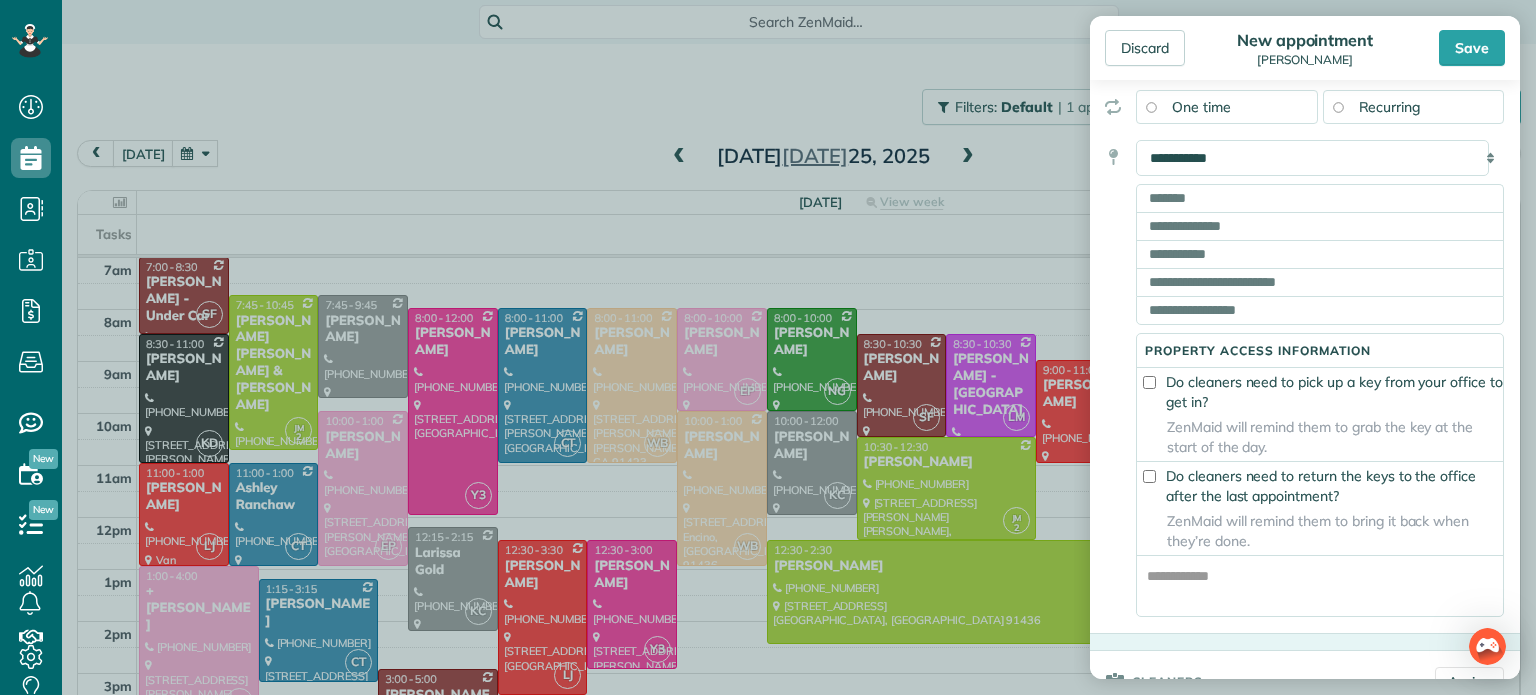 scroll, scrollTop: 92, scrollLeft: 0, axis: vertical 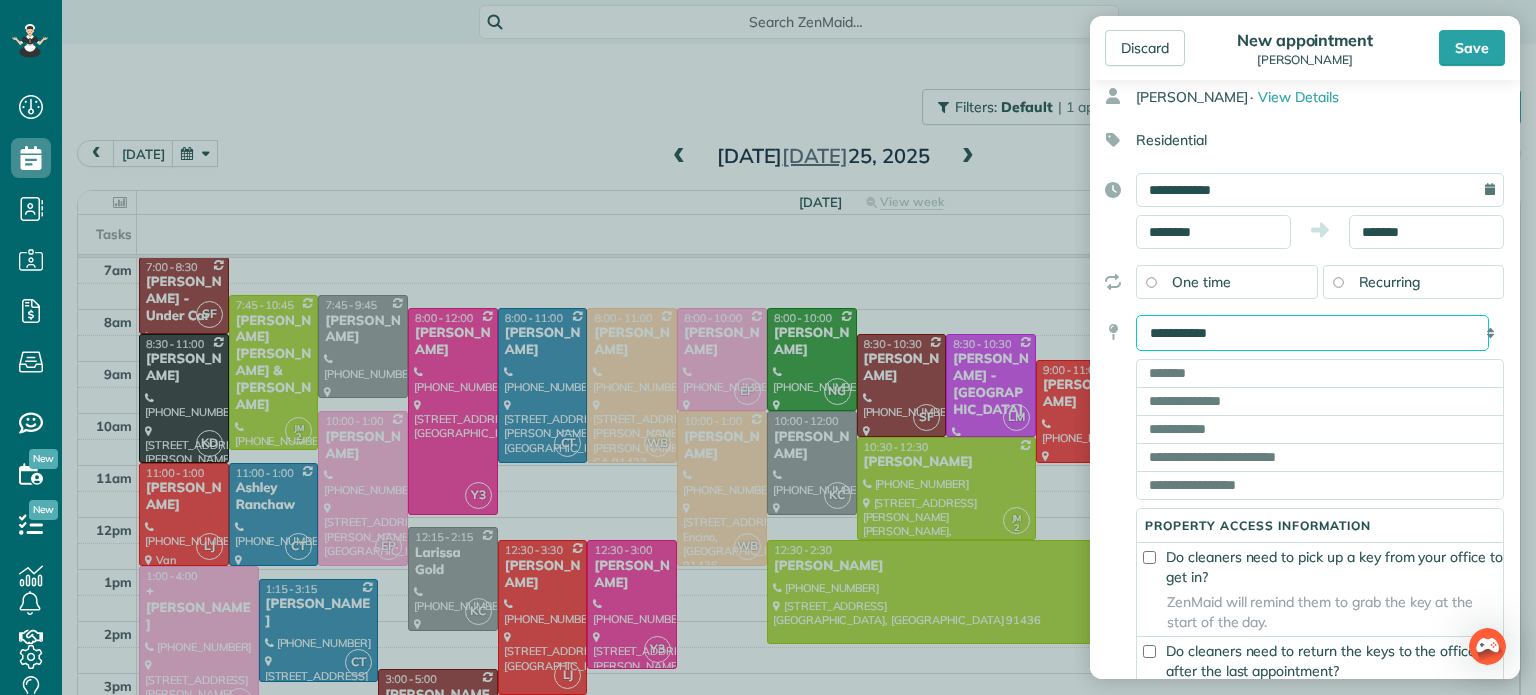 click on "**********" at bounding box center (1312, 333) 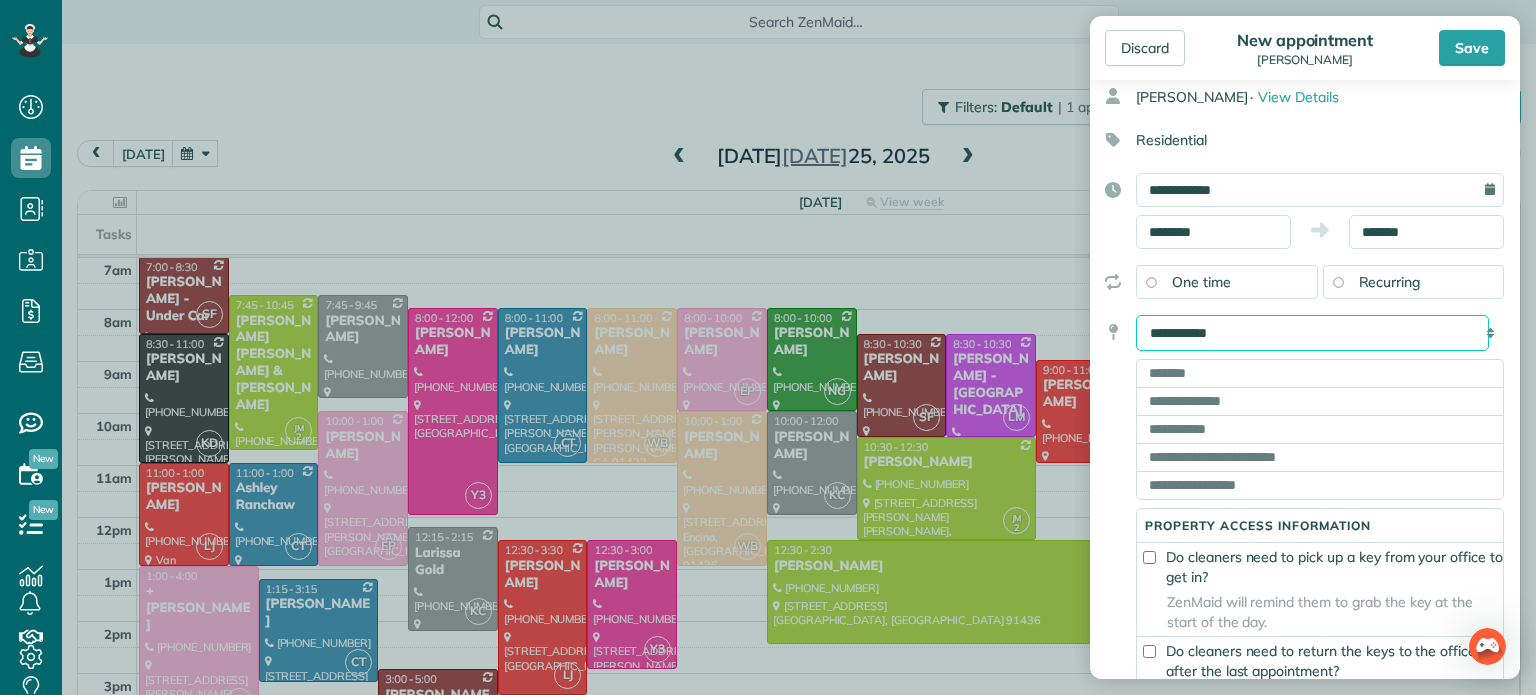 select on "*******" 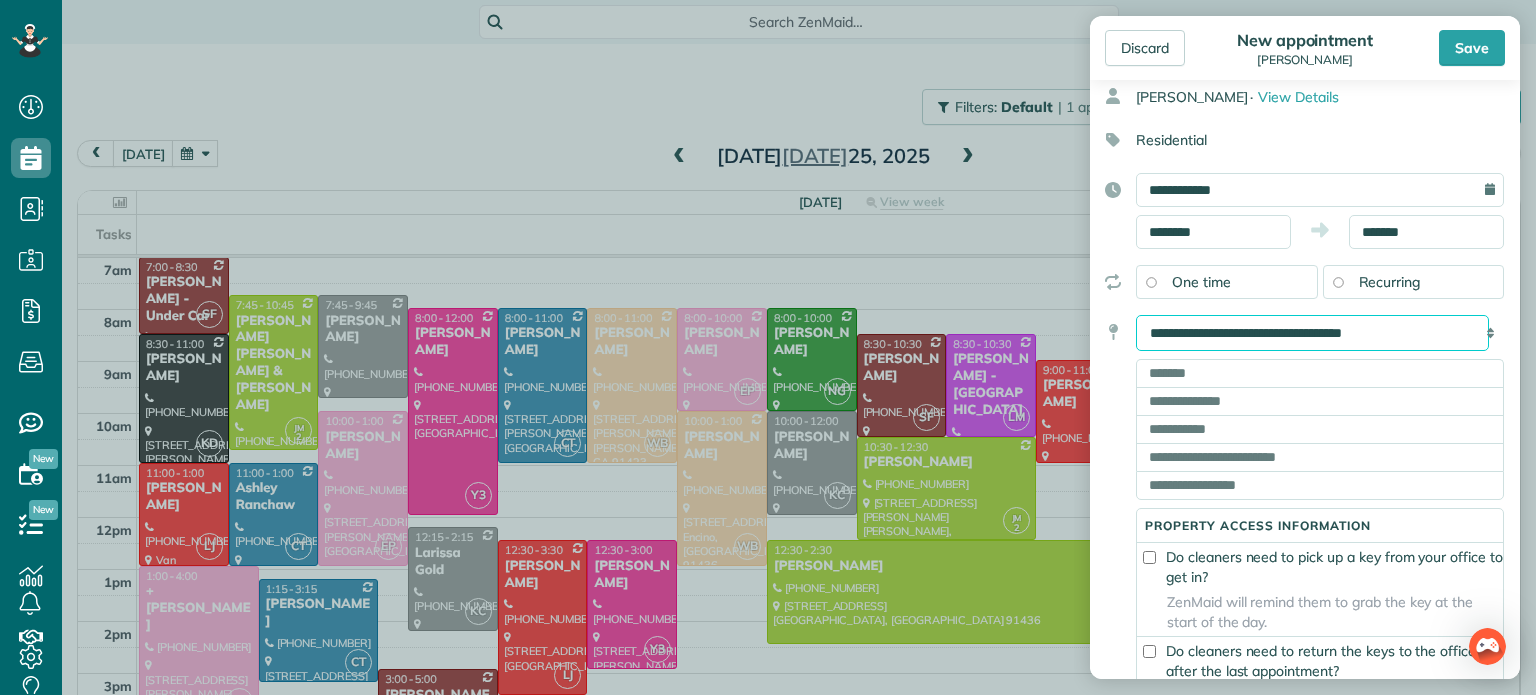 click on "**********" at bounding box center (1312, 333) 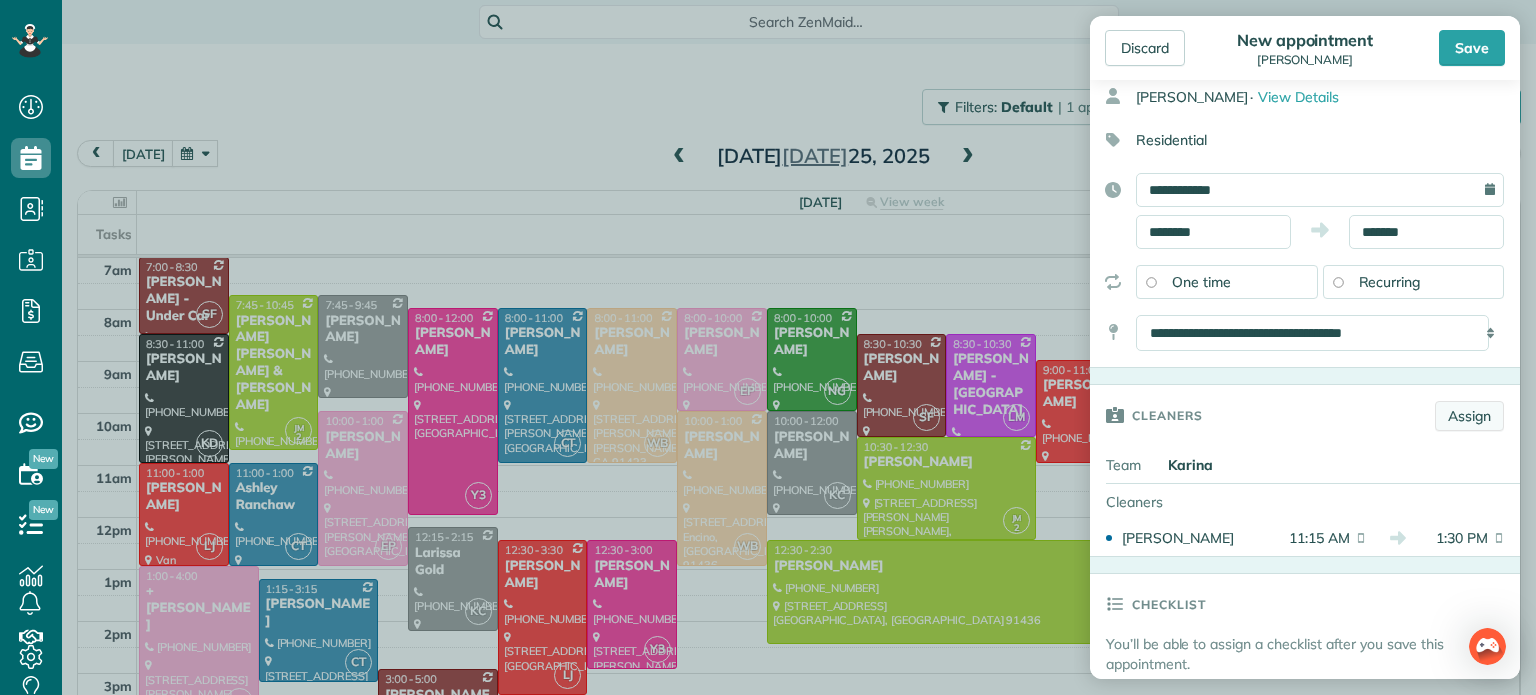 click on "Assign" at bounding box center (1469, 416) 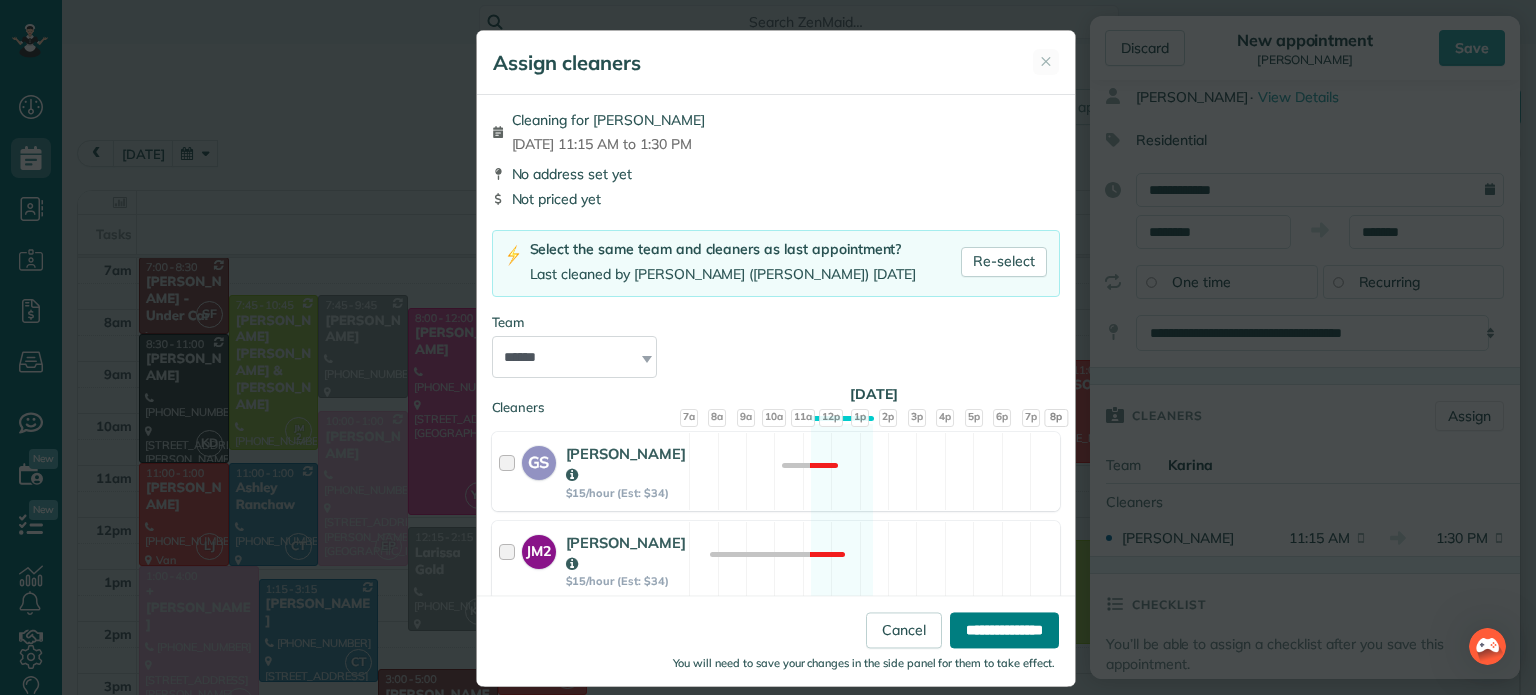 click on "**********" at bounding box center [1004, 631] 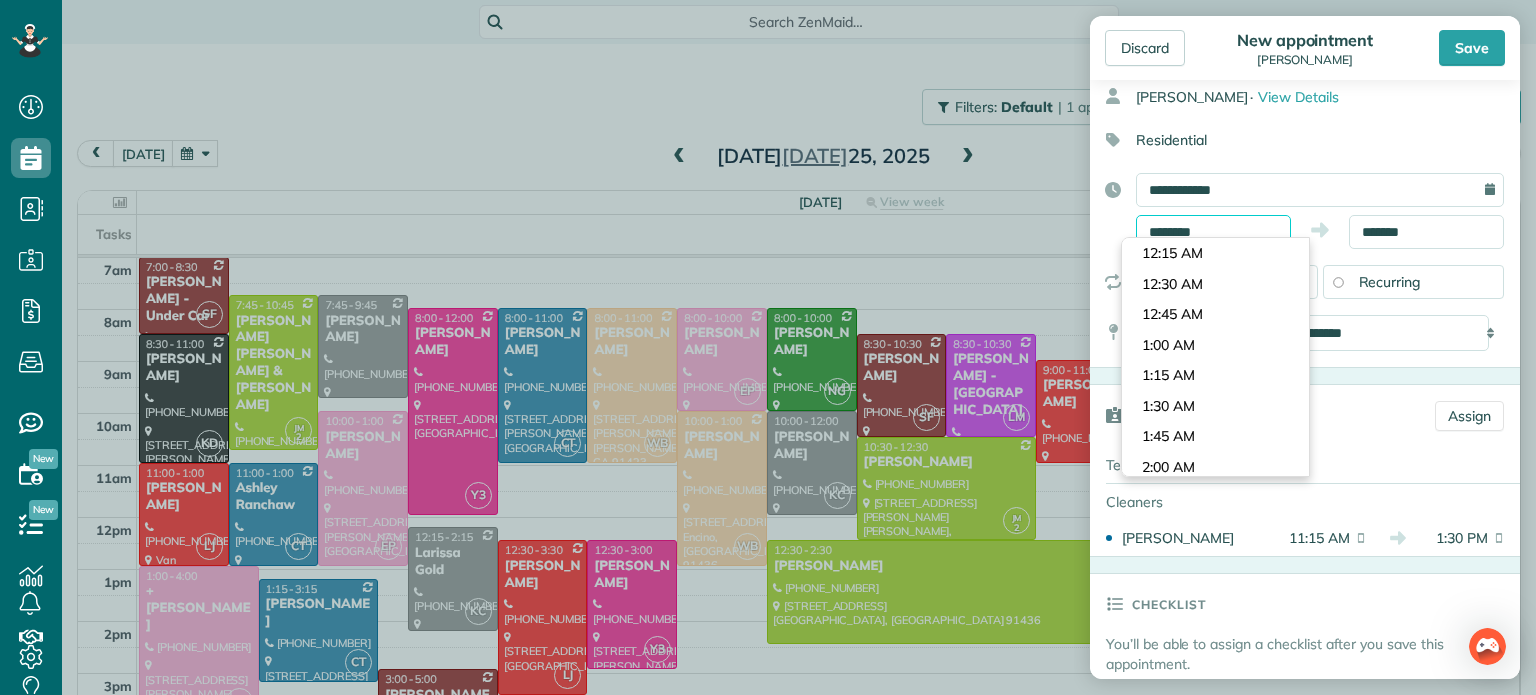 click on "********" at bounding box center [1213, 232] 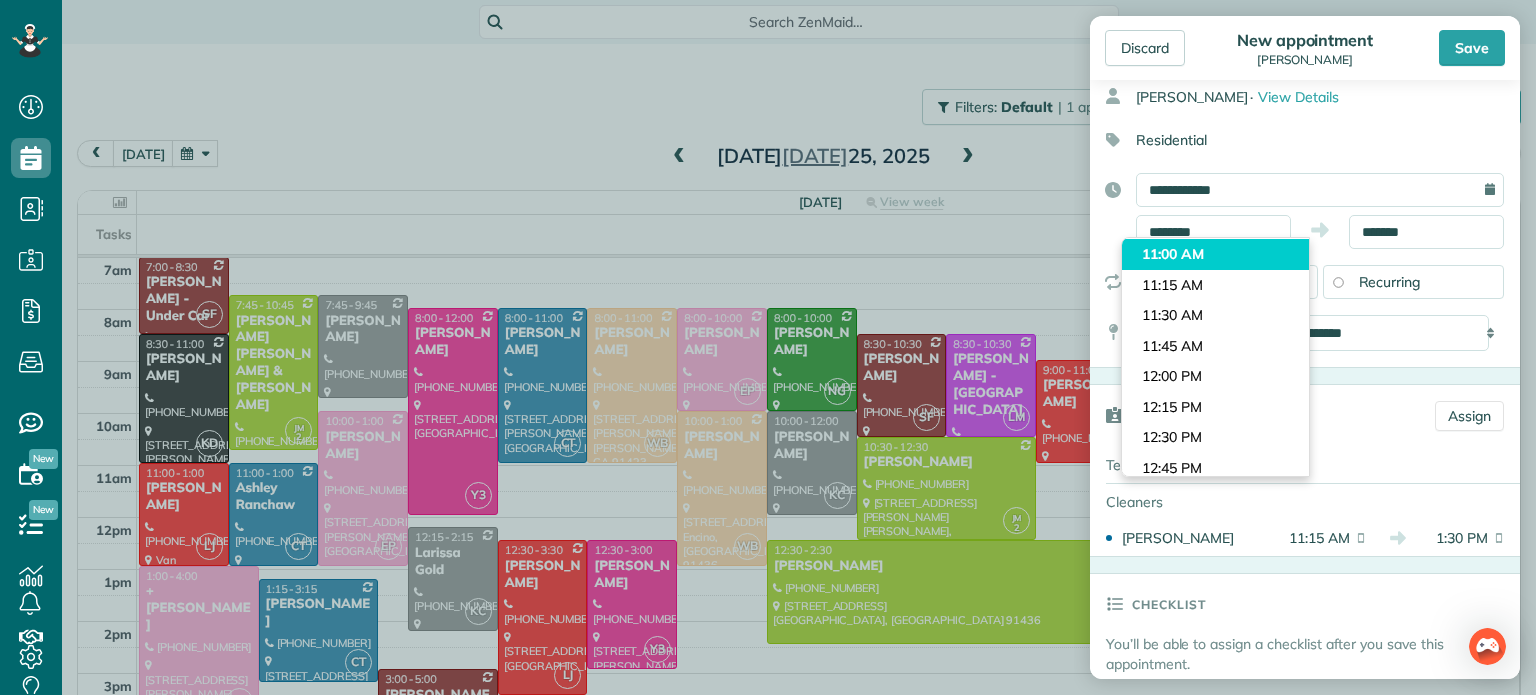 type on "********" 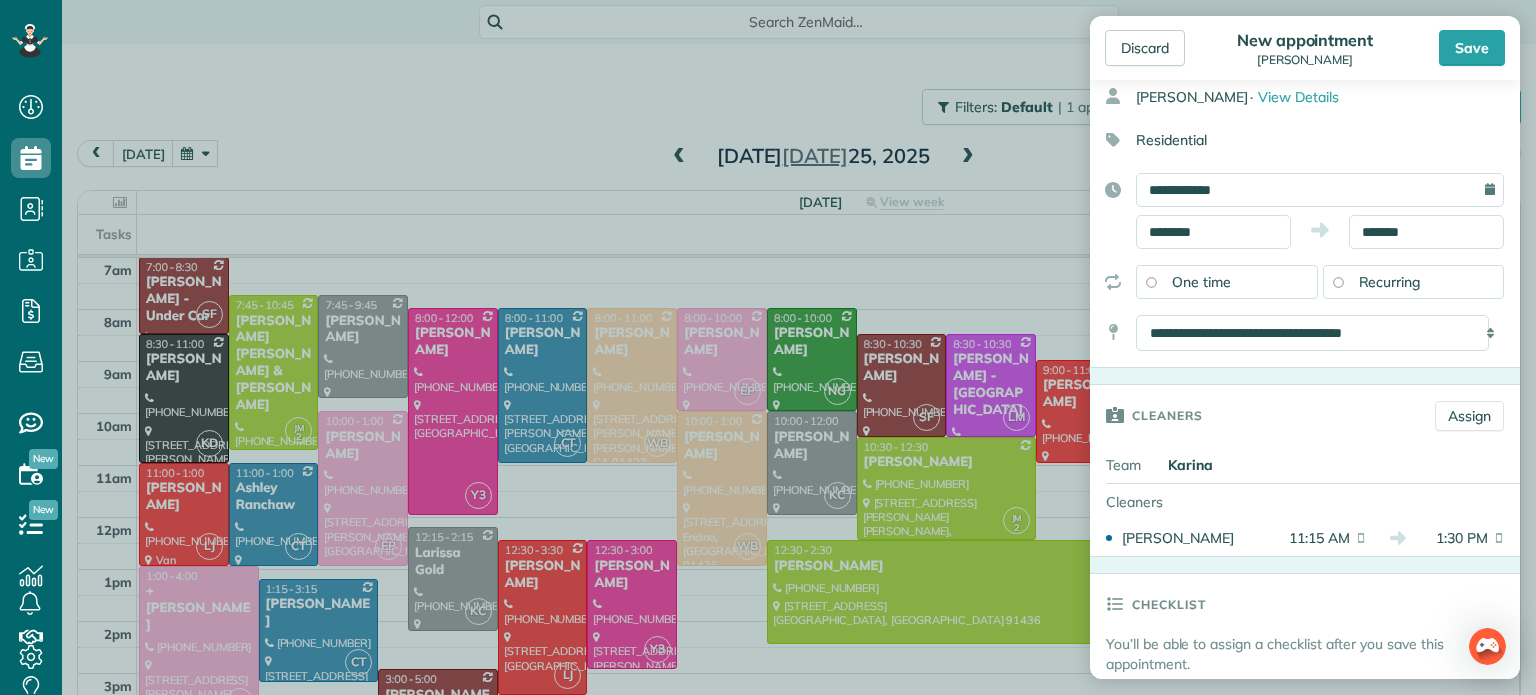 click on "Dashboard
Scheduling
Calendar View
List View
Dispatch View - Weekly scheduling (Beta)" at bounding box center [768, 347] 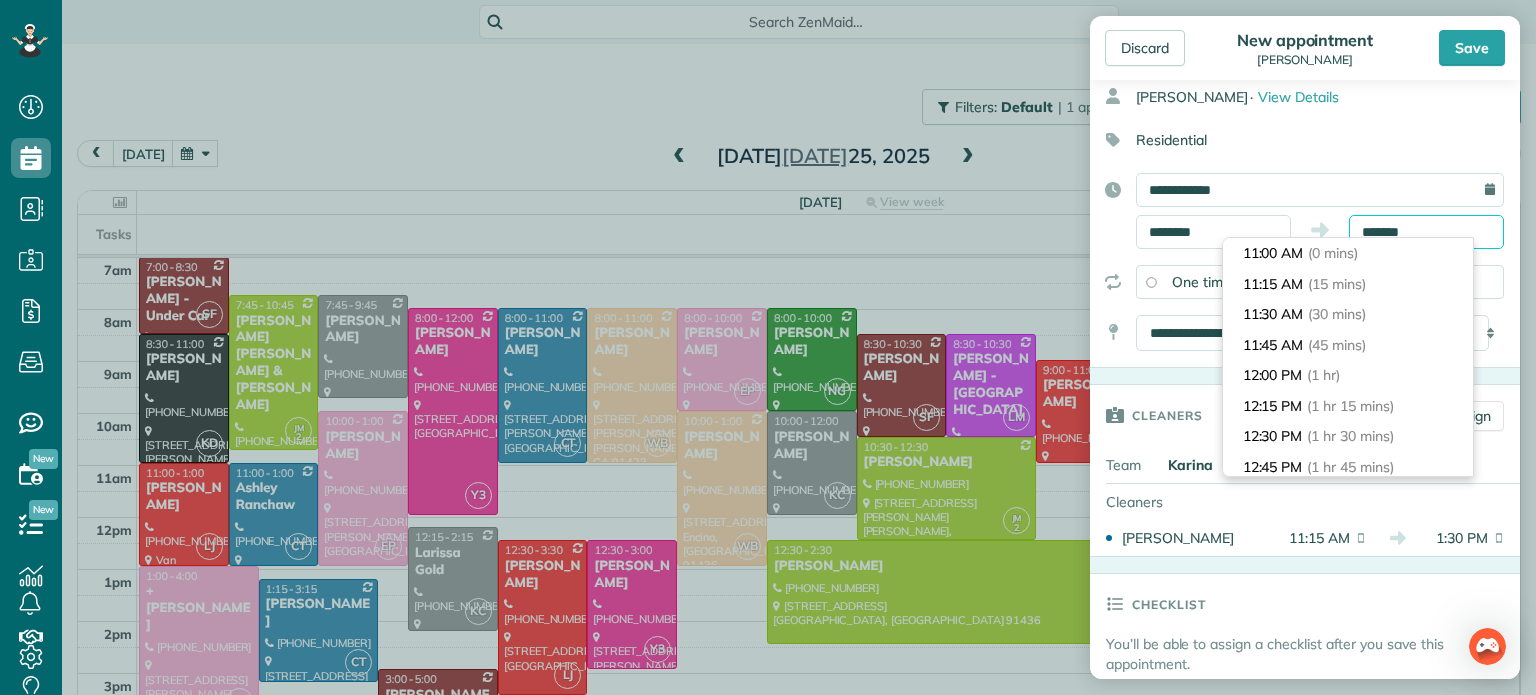 scroll, scrollTop: 274, scrollLeft: 0, axis: vertical 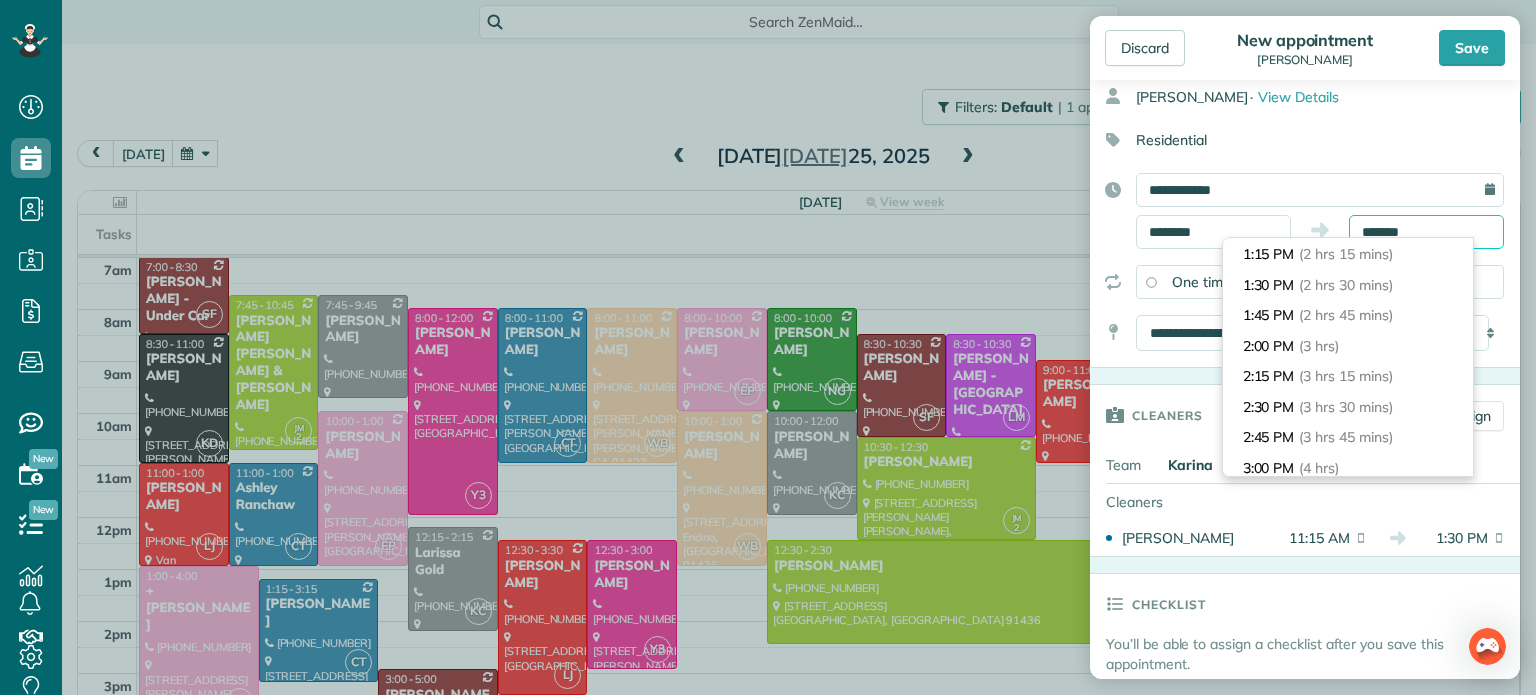 click on "*******" at bounding box center [1426, 232] 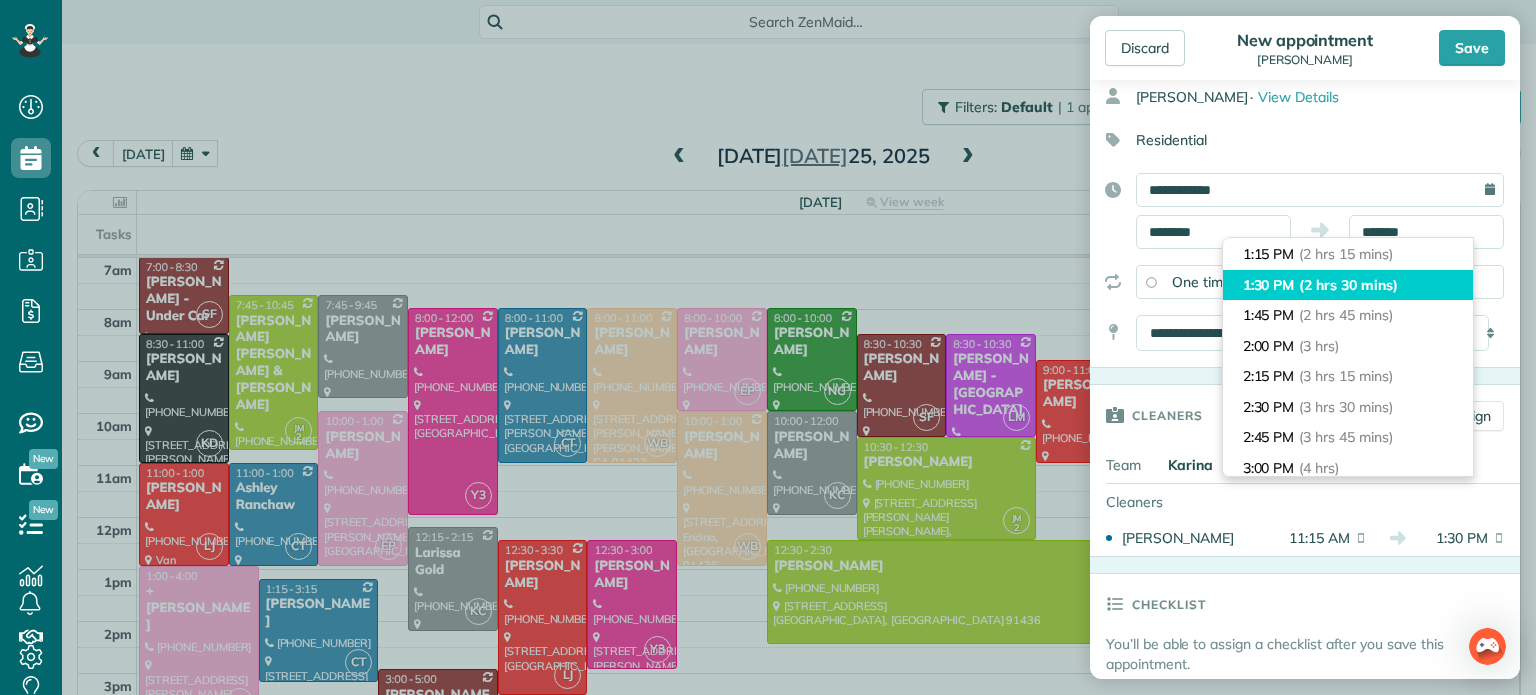 click on "(2 hrs 30 mins)" at bounding box center (1348, 285) 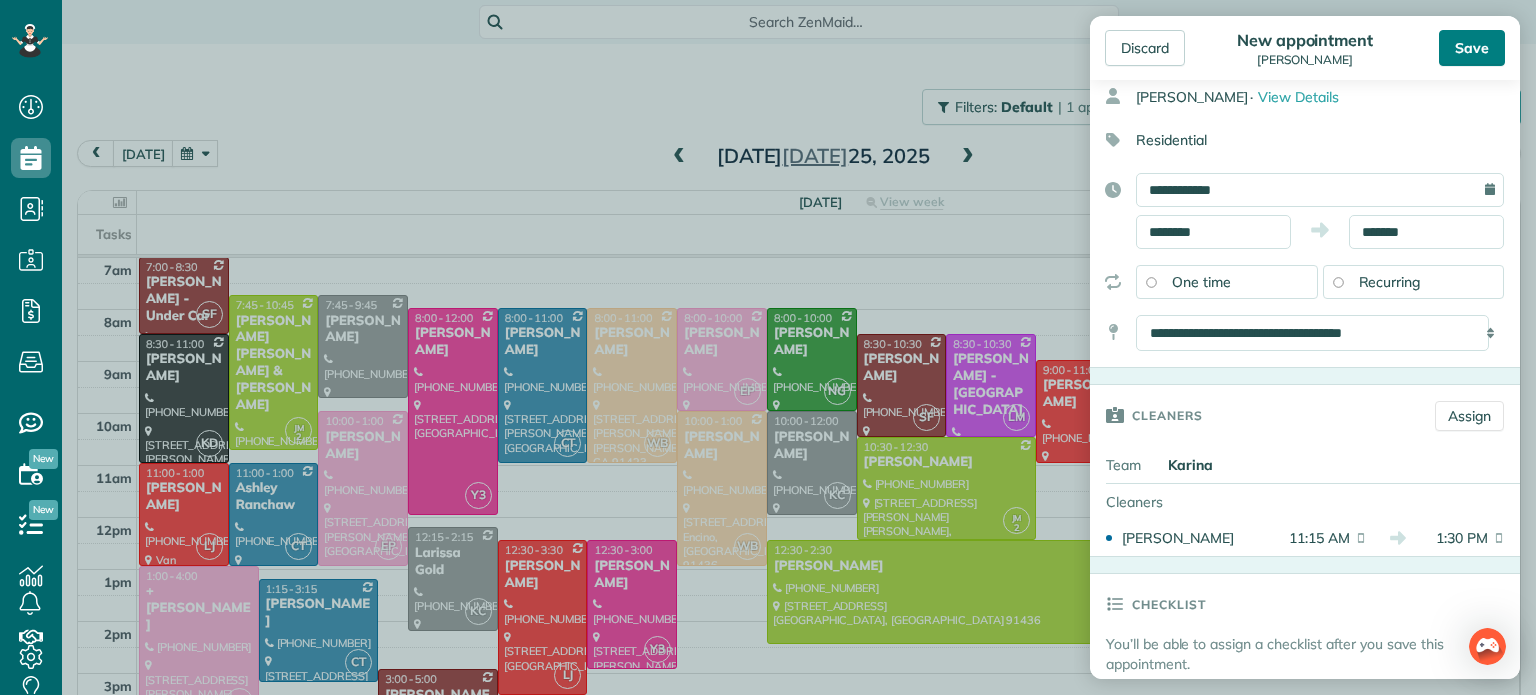 click on "Save" at bounding box center (1472, 48) 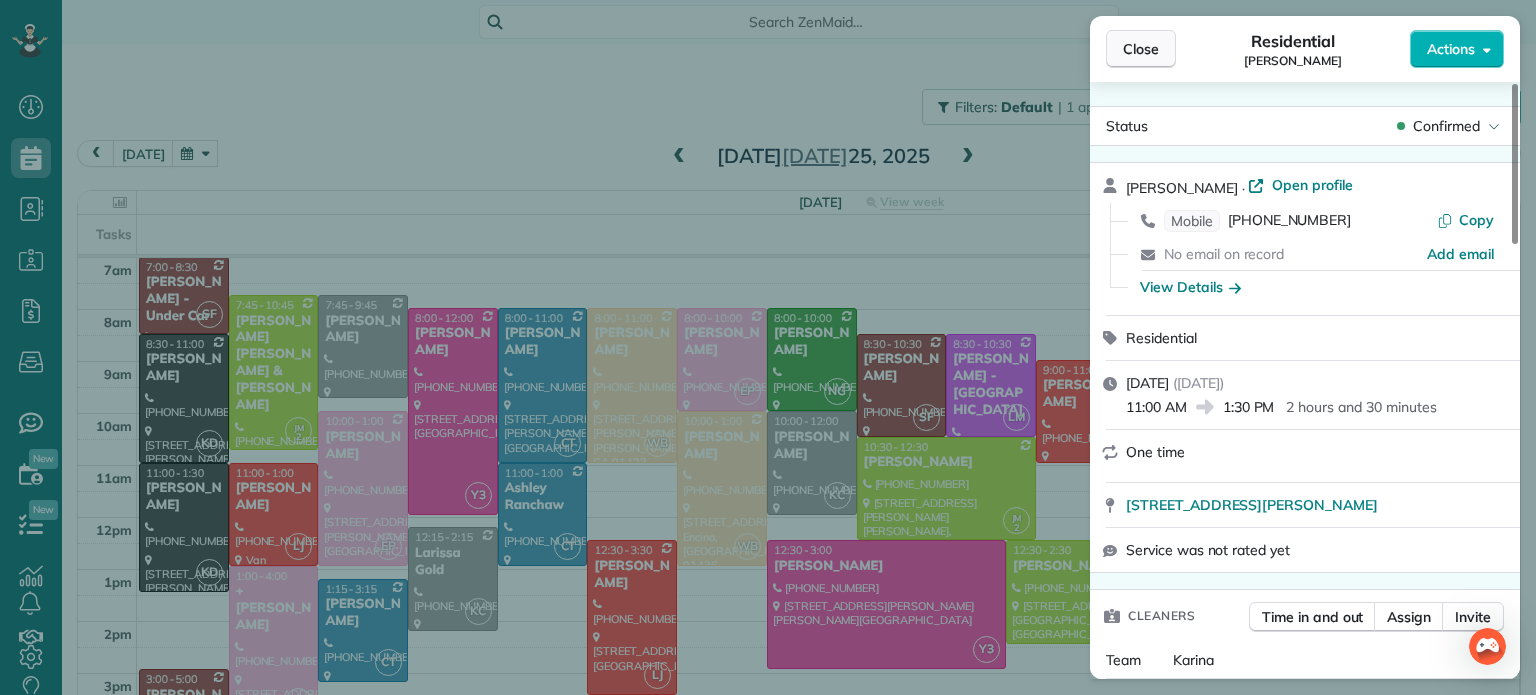 click on "Close" at bounding box center [1141, 49] 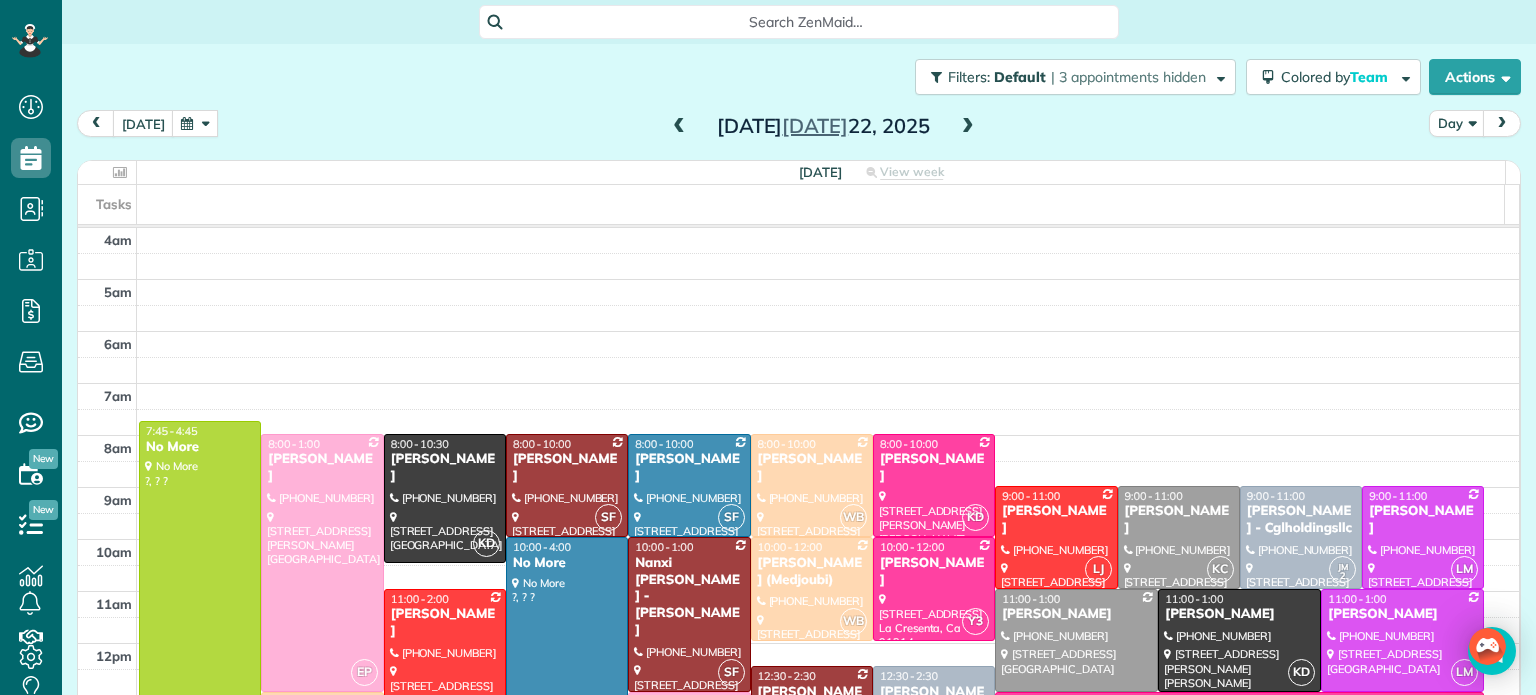 scroll, scrollTop: 0, scrollLeft: 0, axis: both 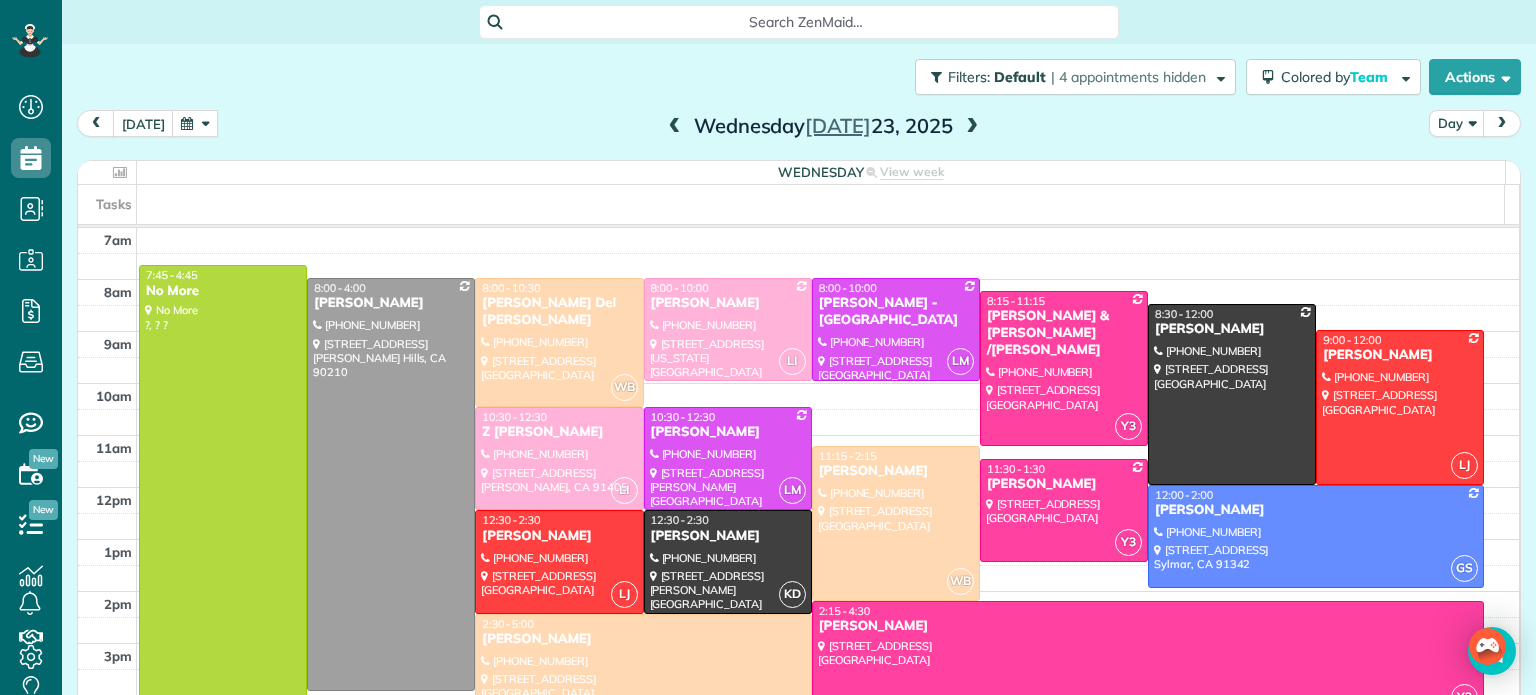 click at bounding box center [972, 127] 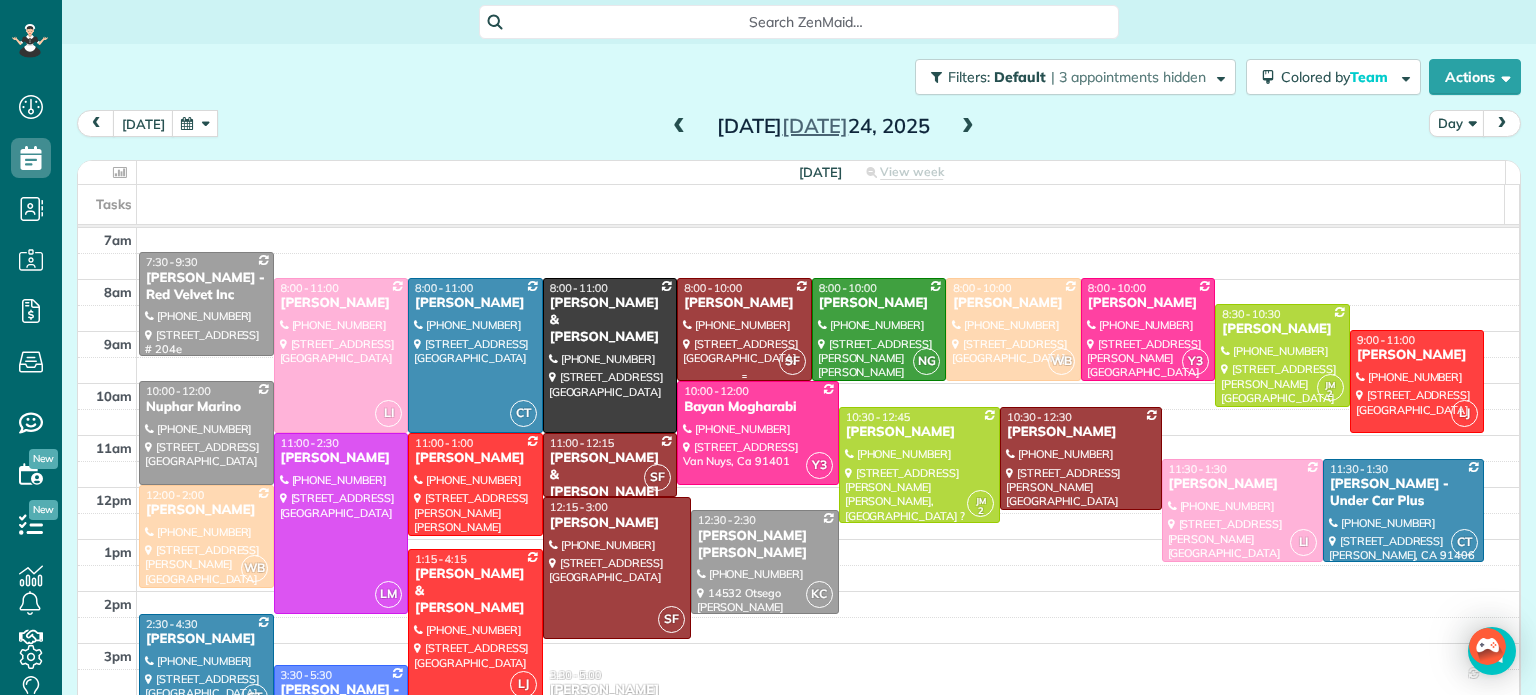 click on "SF" at bounding box center [792, 361] 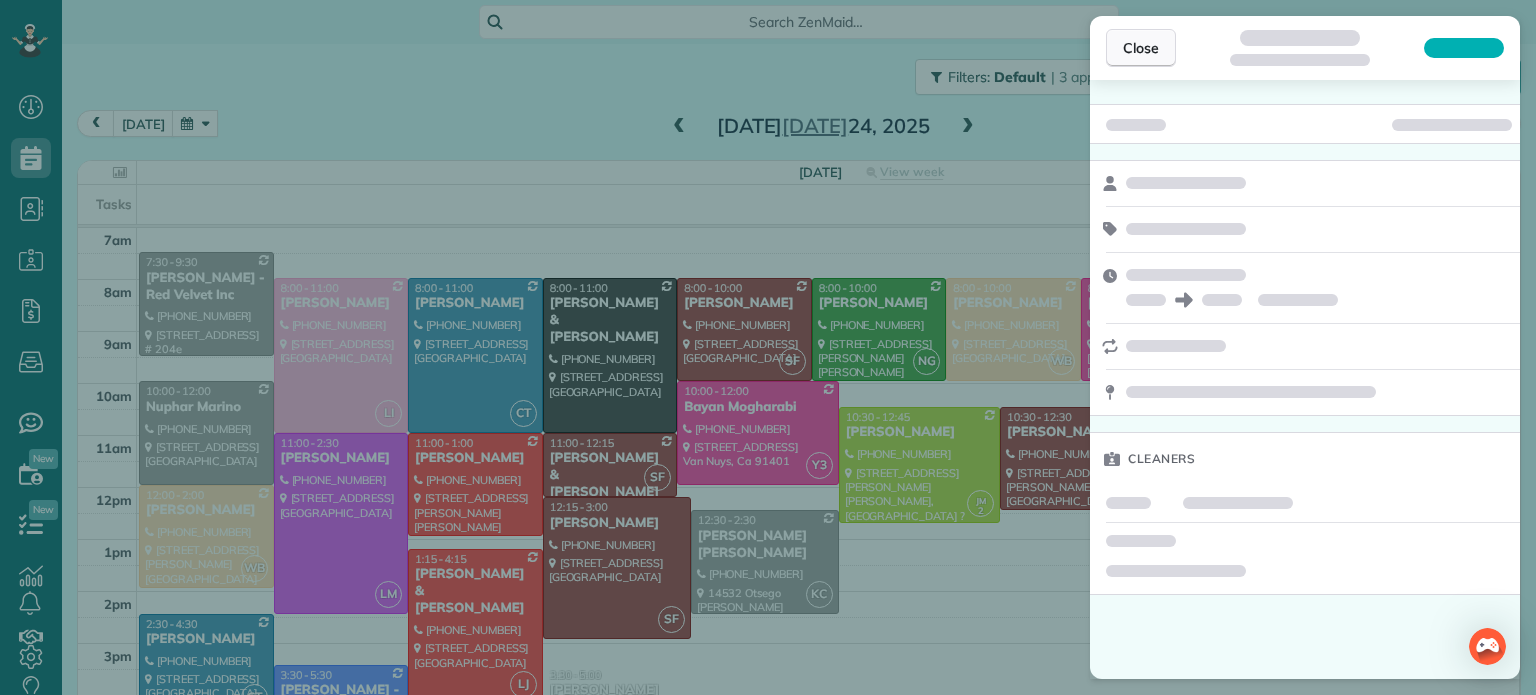 click on "Close" at bounding box center [1141, 48] 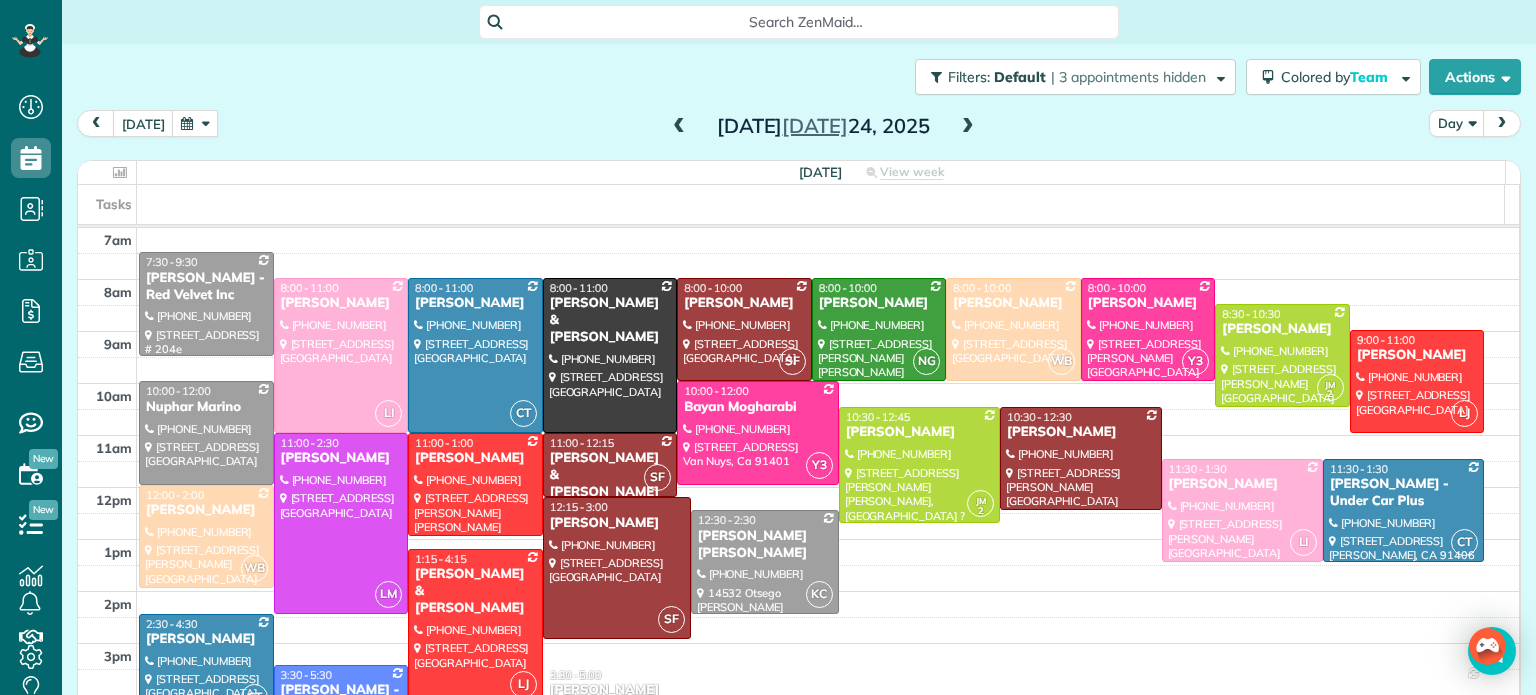 click on "today   Day Thursday  Jul  24, 2025" at bounding box center [799, 128] 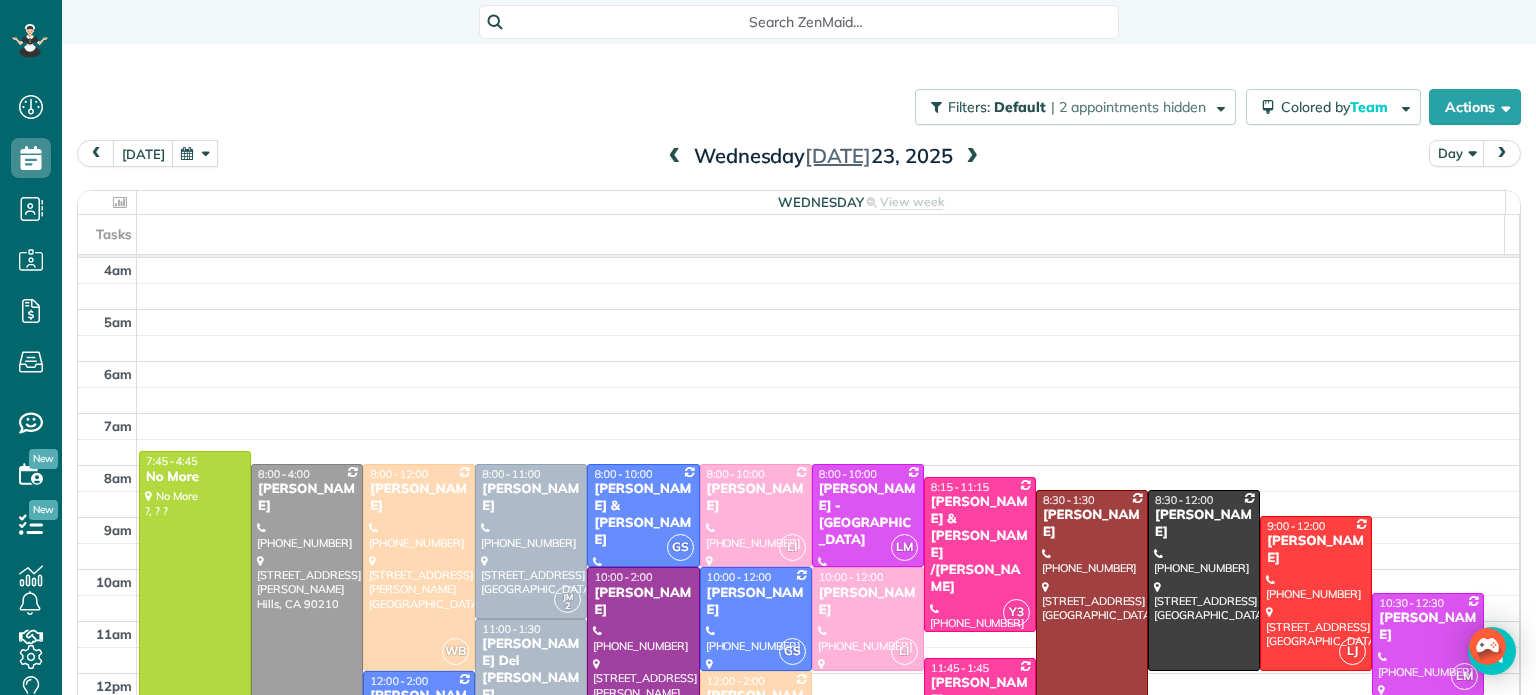 scroll, scrollTop: 0, scrollLeft: 0, axis: both 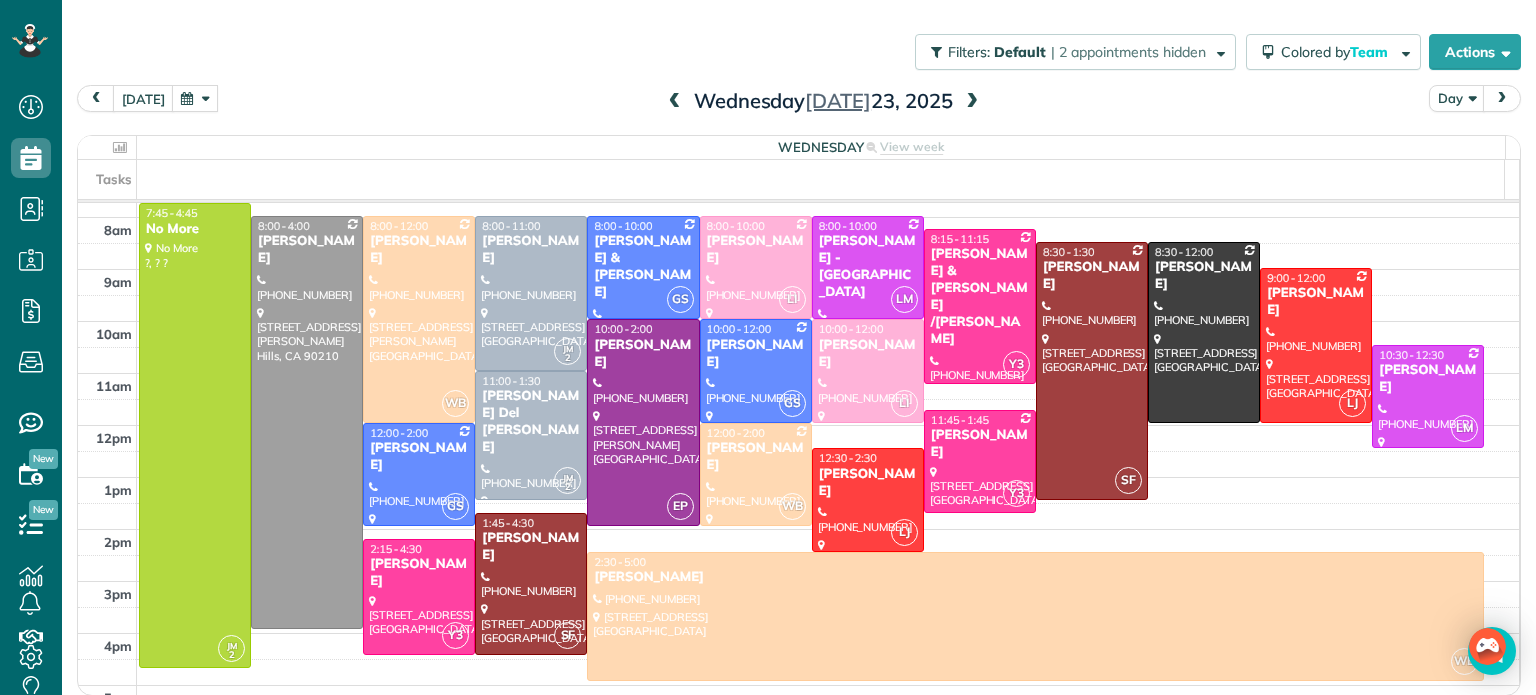 click at bounding box center [972, 102] 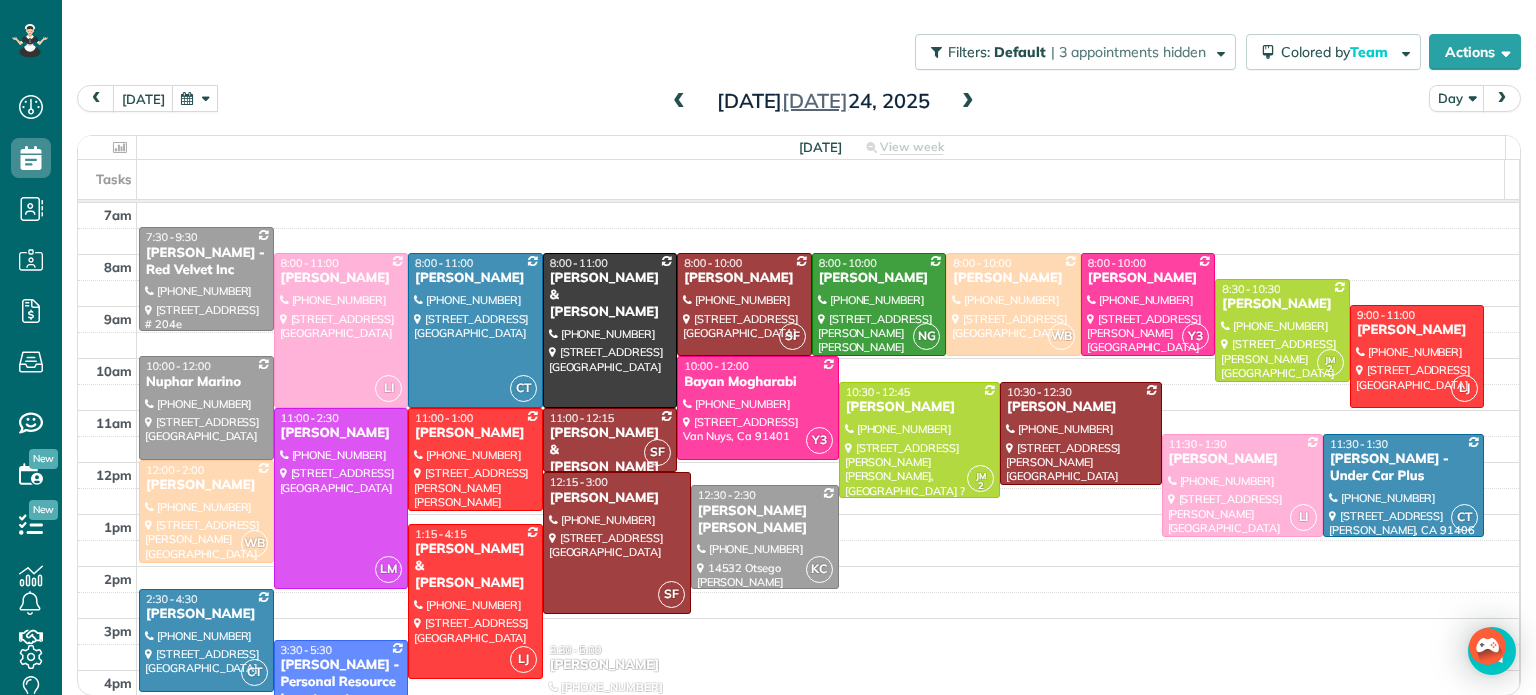 click at bounding box center [968, 102] 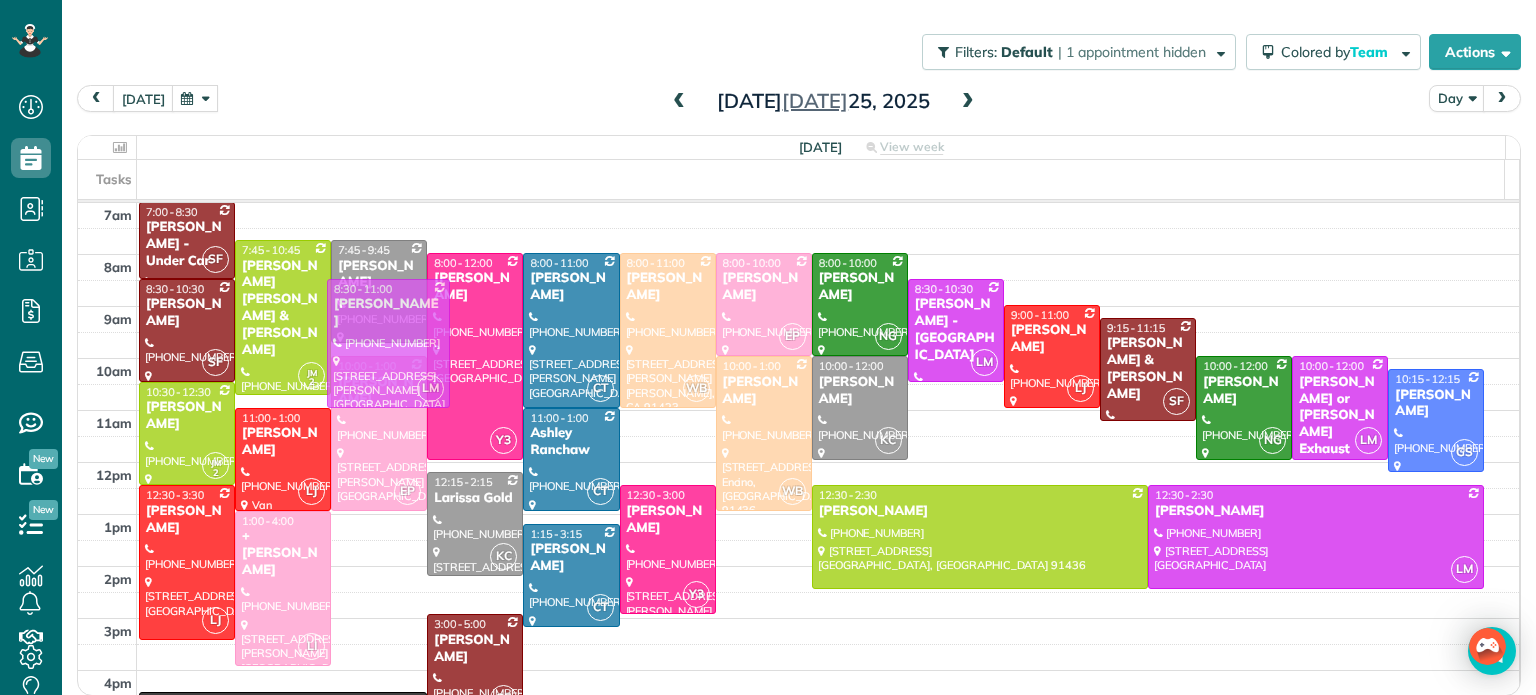 drag, startPoint x: 360, startPoint y: 578, endPoint x: 381, endPoint y: 345, distance: 233.94444 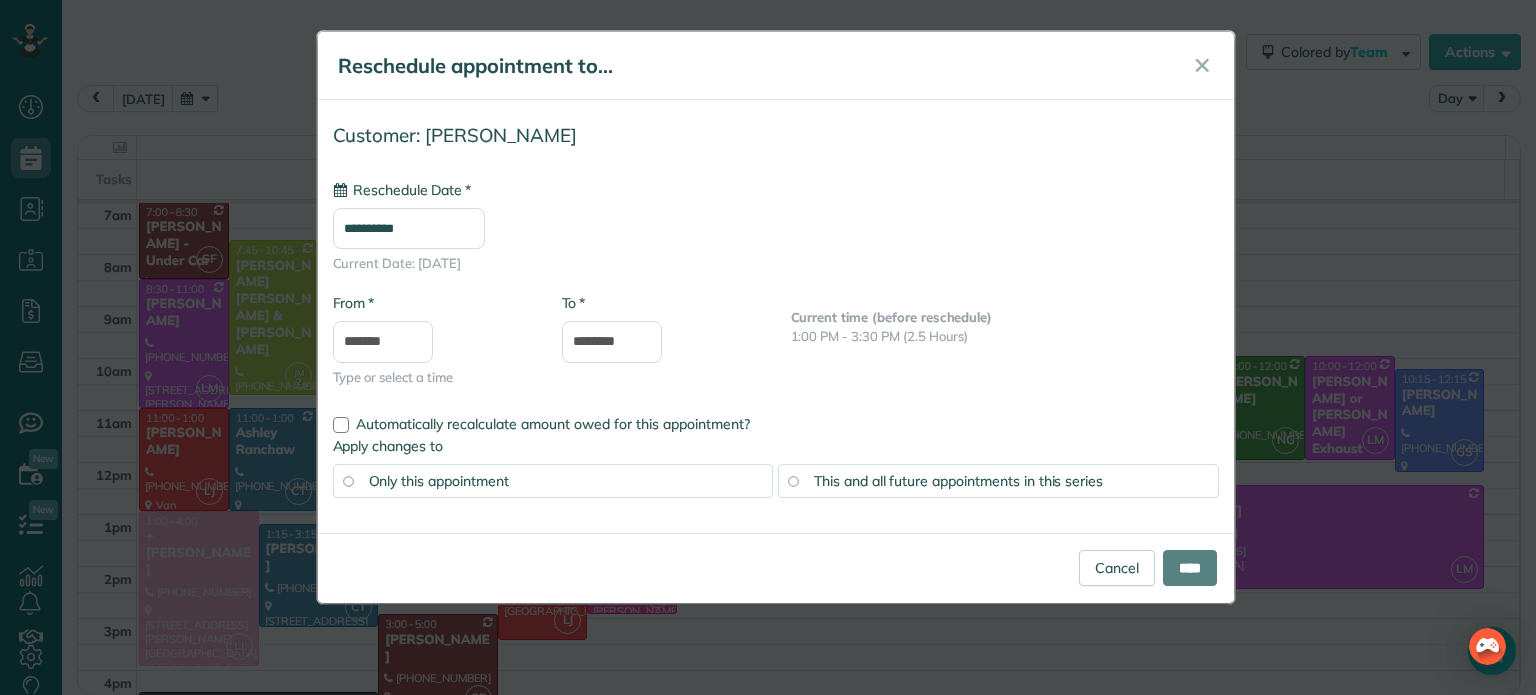 type on "**********" 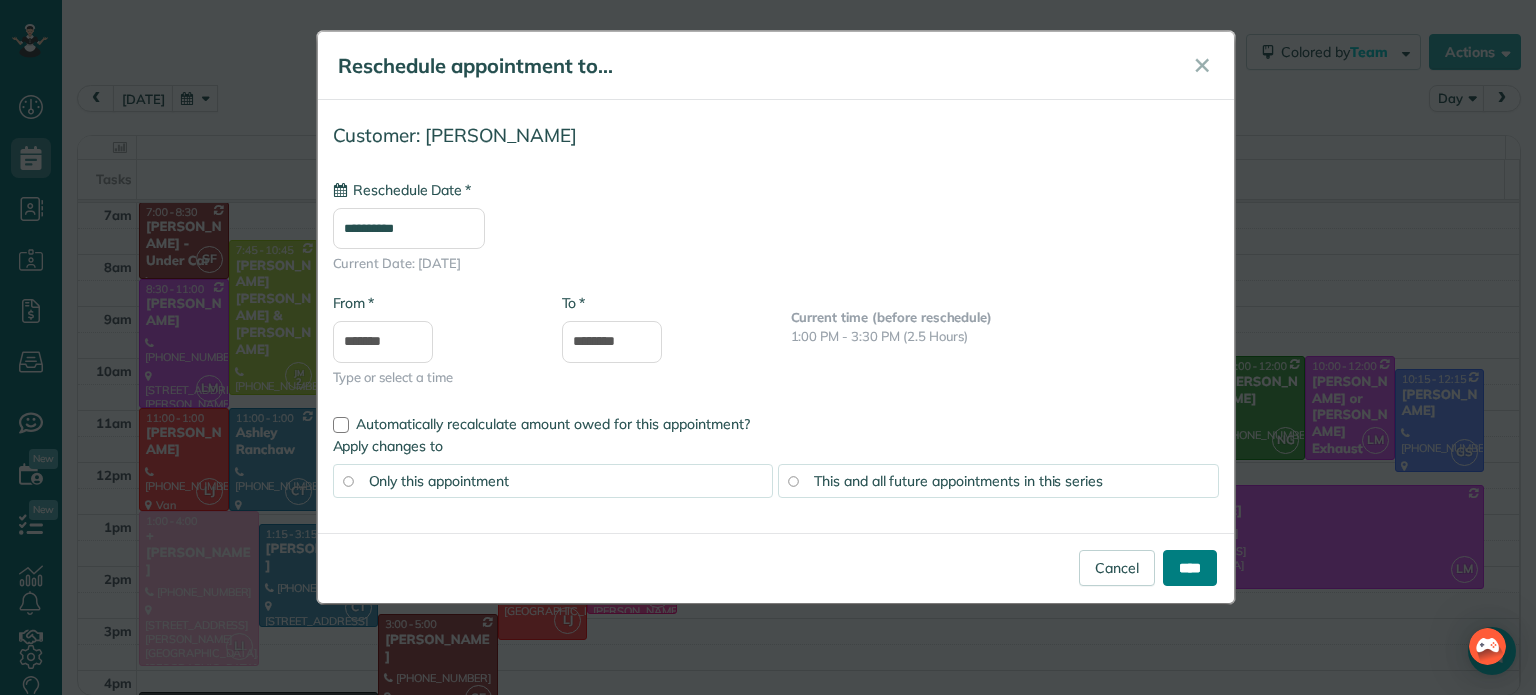 click on "****" at bounding box center (1190, 568) 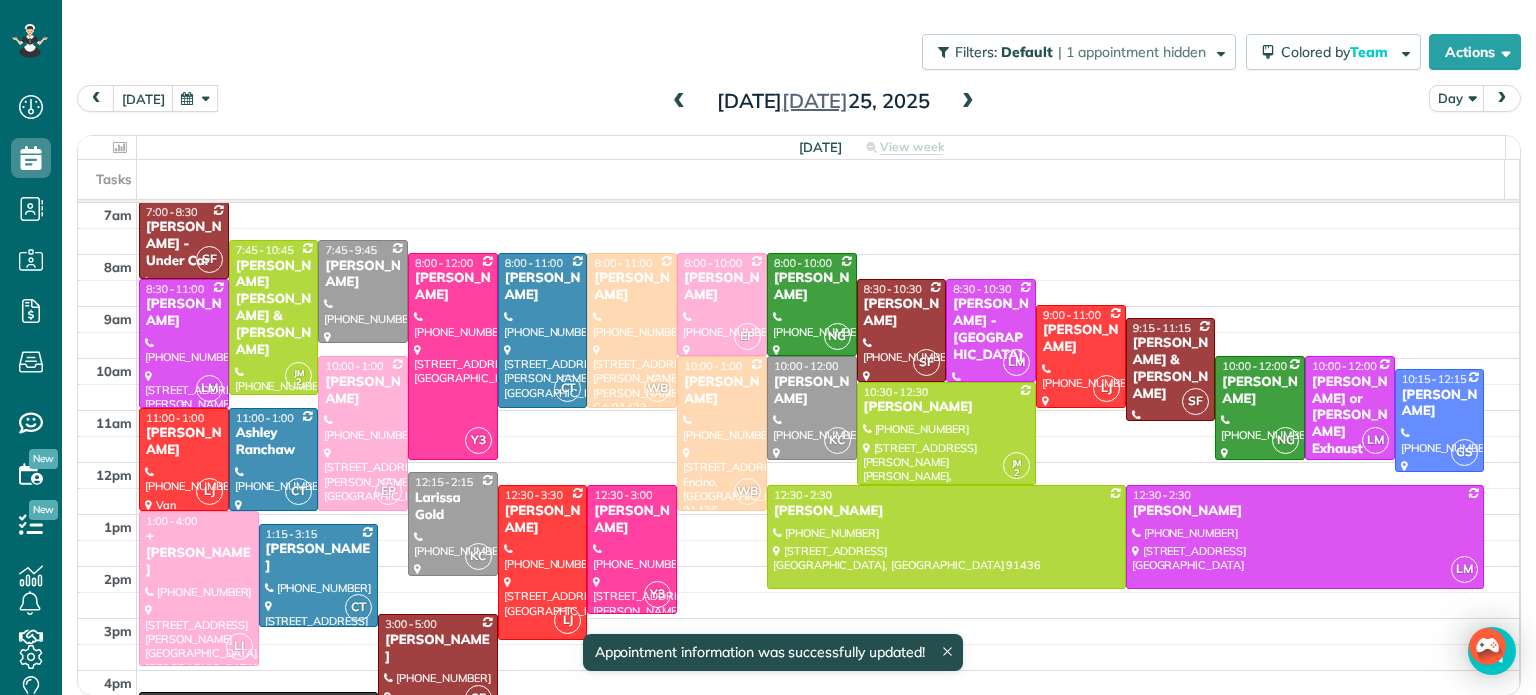 click at bounding box center (184, 343) 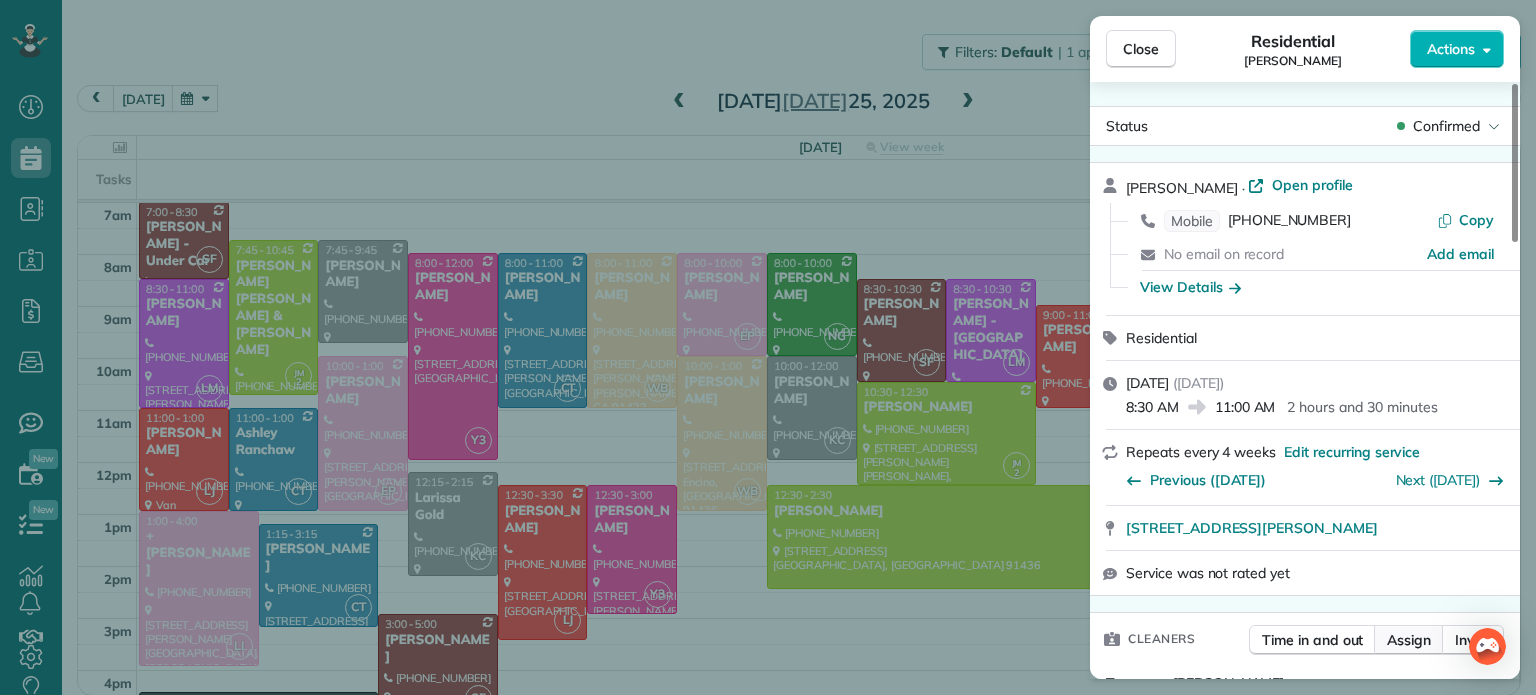 click on "Assign" at bounding box center (1409, 640) 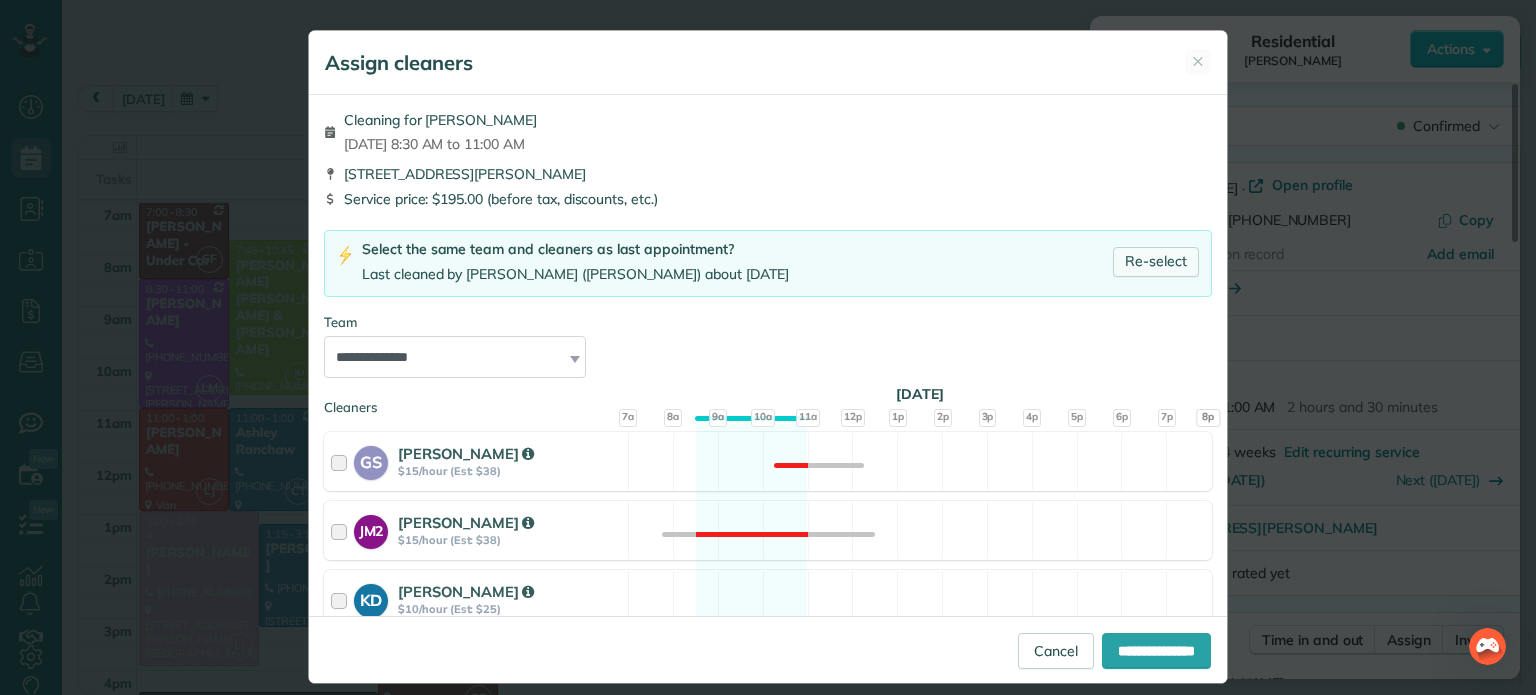 click on "Re-select" at bounding box center (1156, 262) 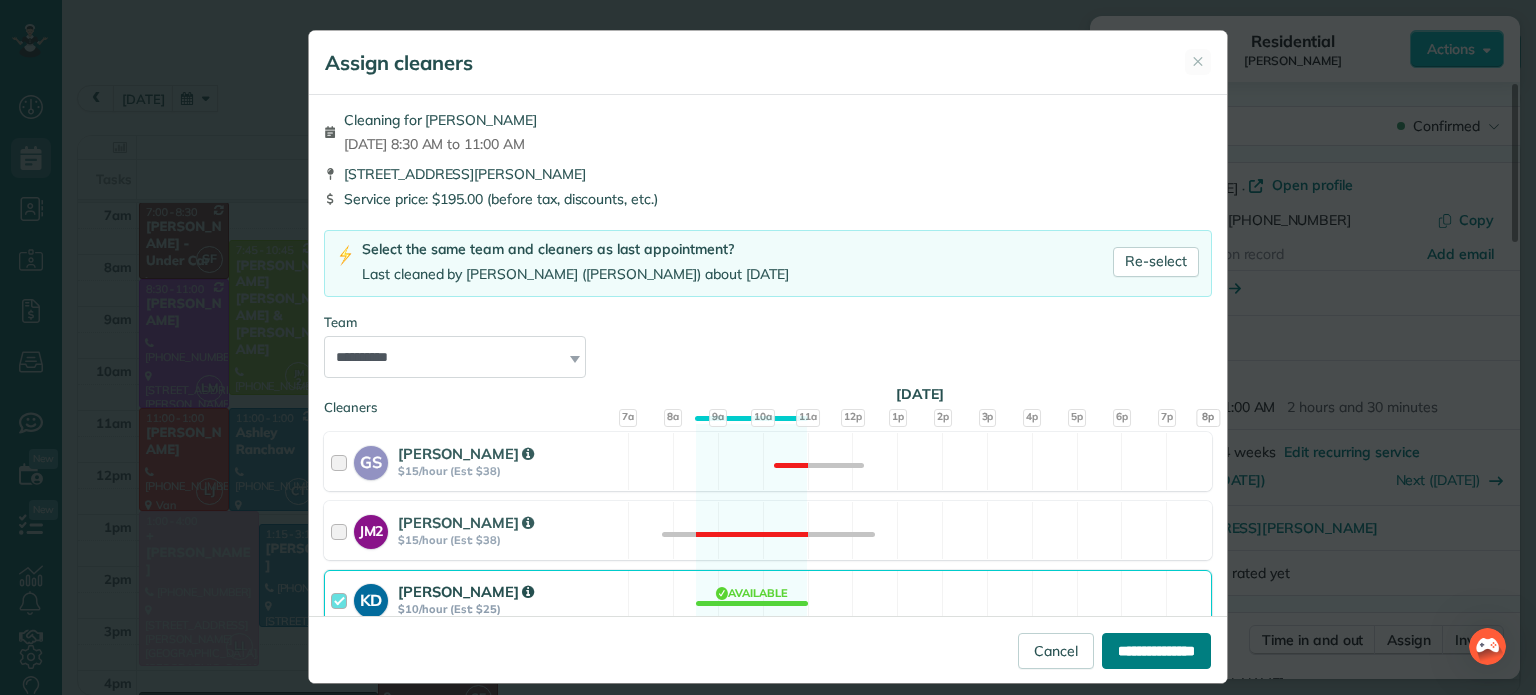 click on "**********" at bounding box center (1156, 651) 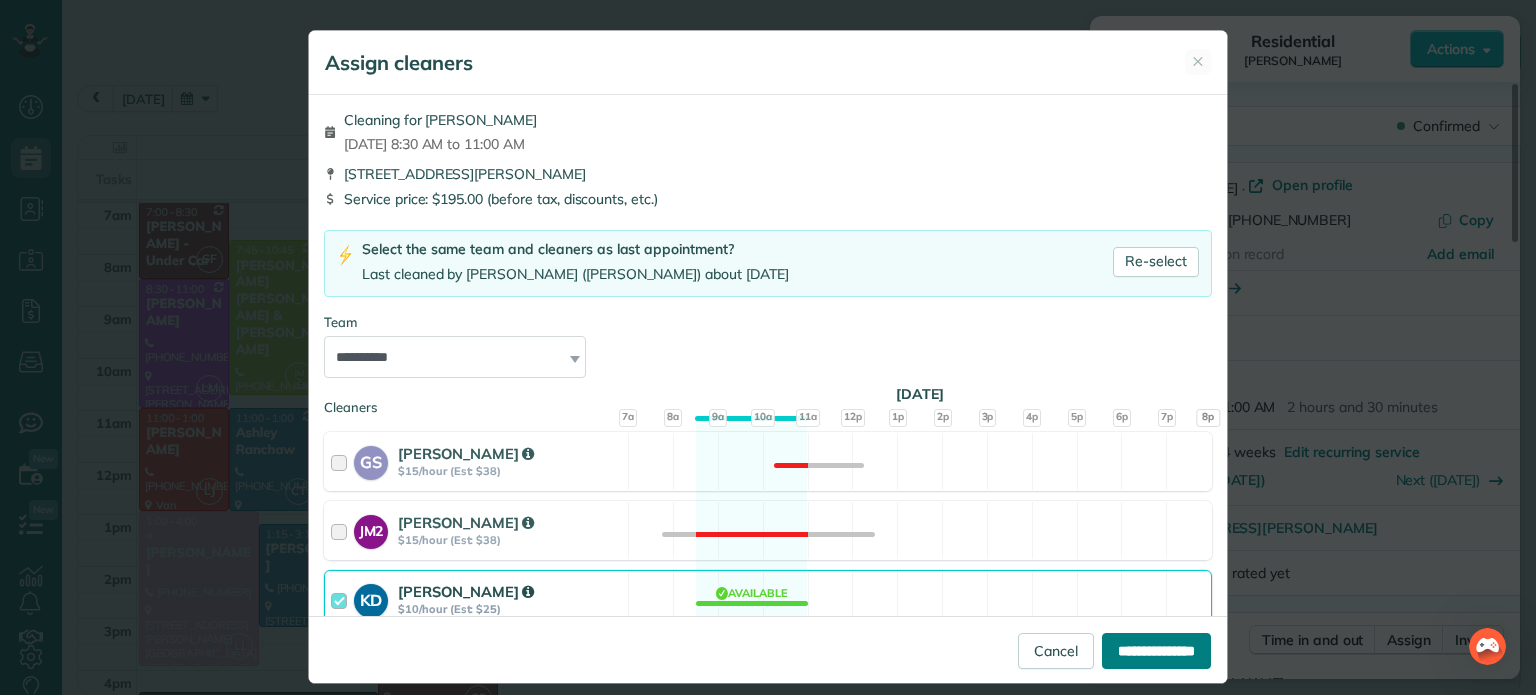 type on "**********" 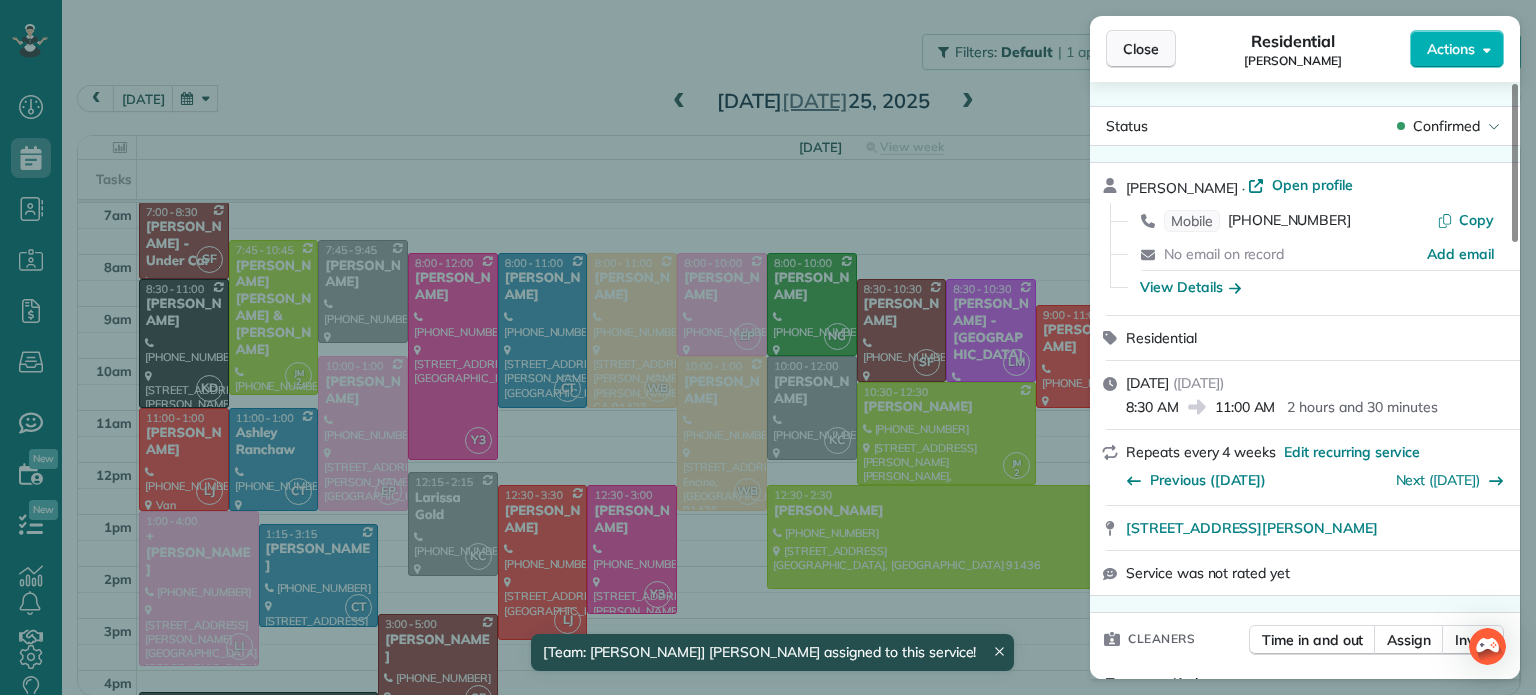 click on "Close" at bounding box center (1141, 49) 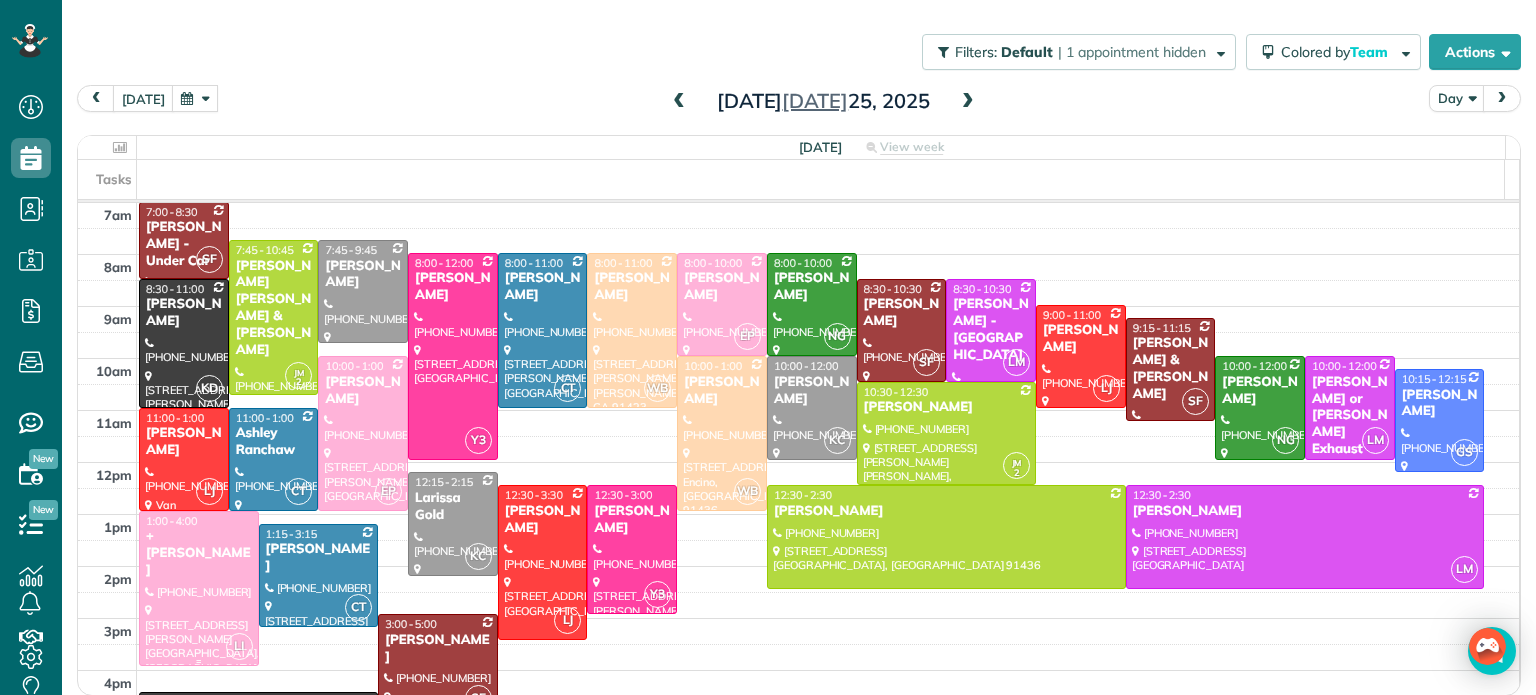 click on "+ [PERSON_NAME]" at bounding box center [199, 553] 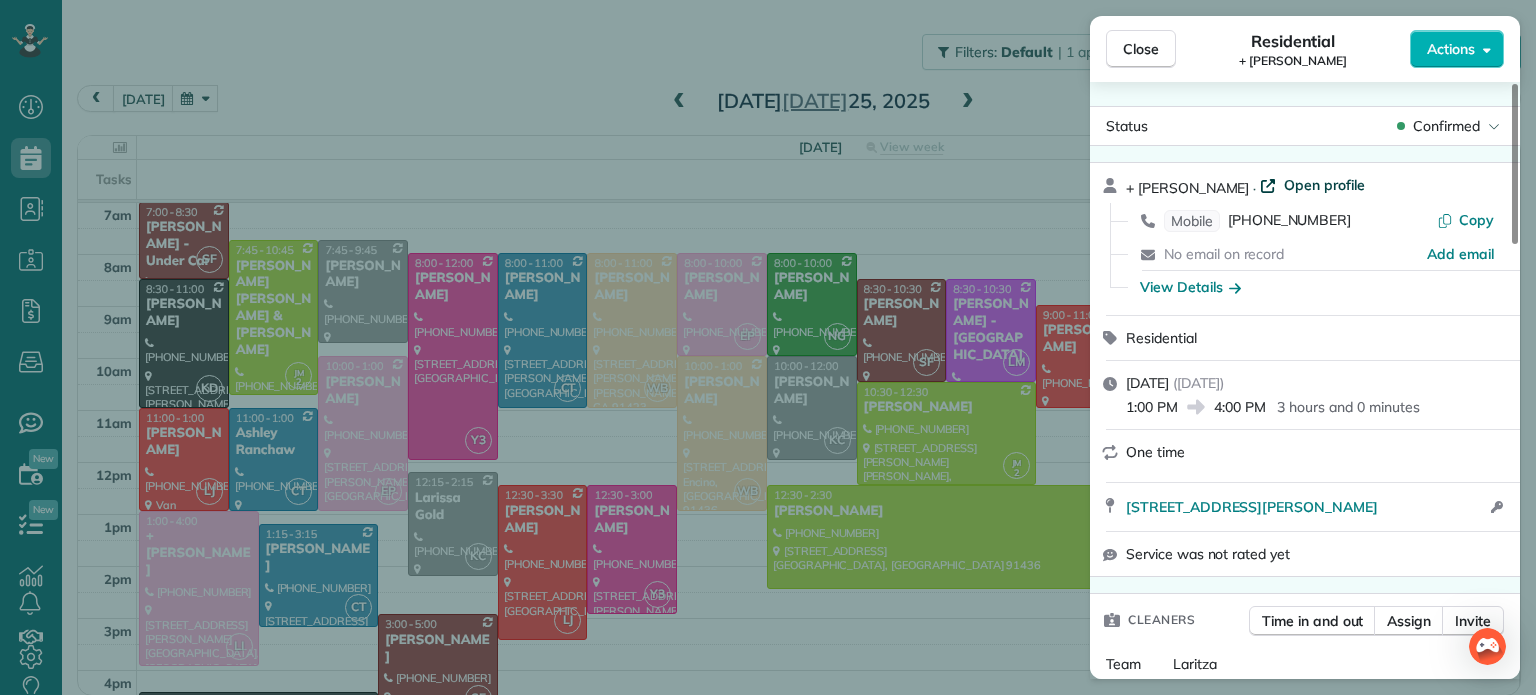 click on "Open profile" at bounding box center [1324, 185] 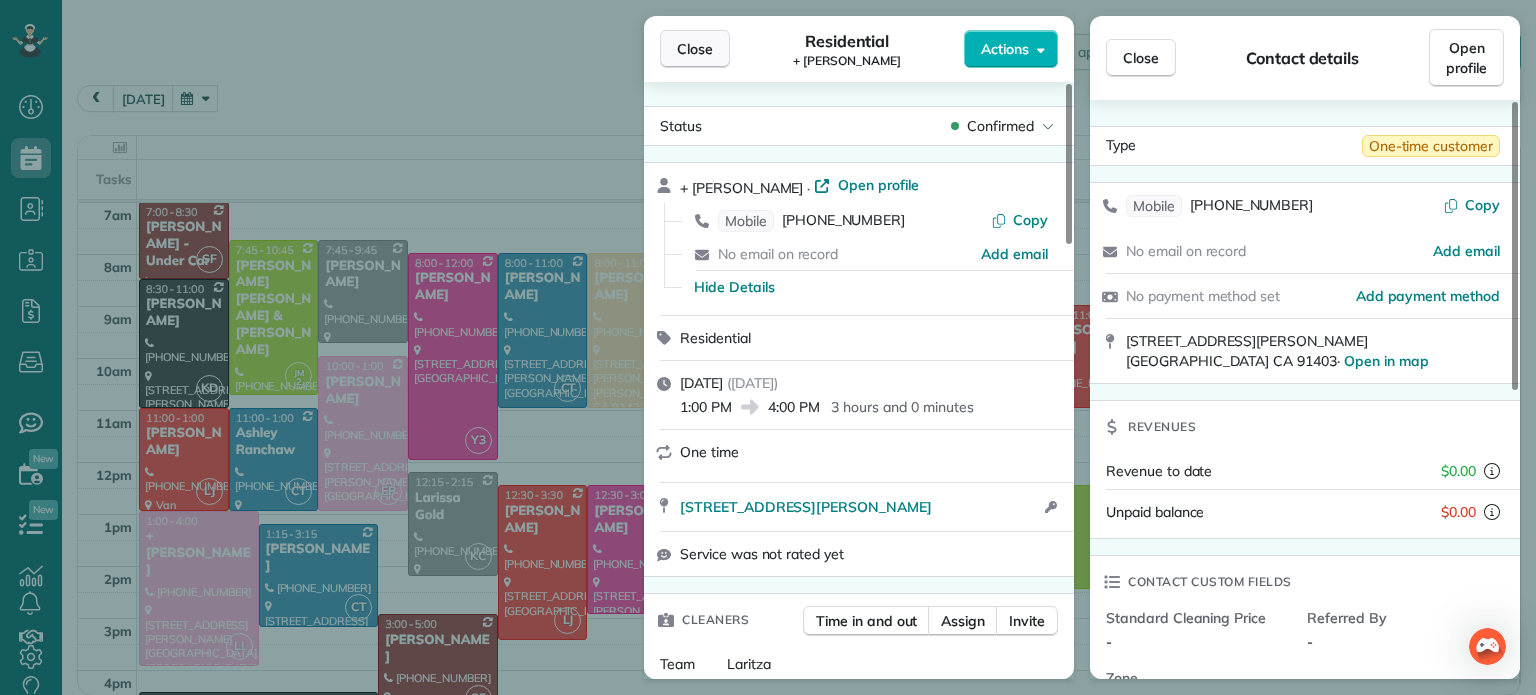 click on "Close" at bounding box center [695, 49] 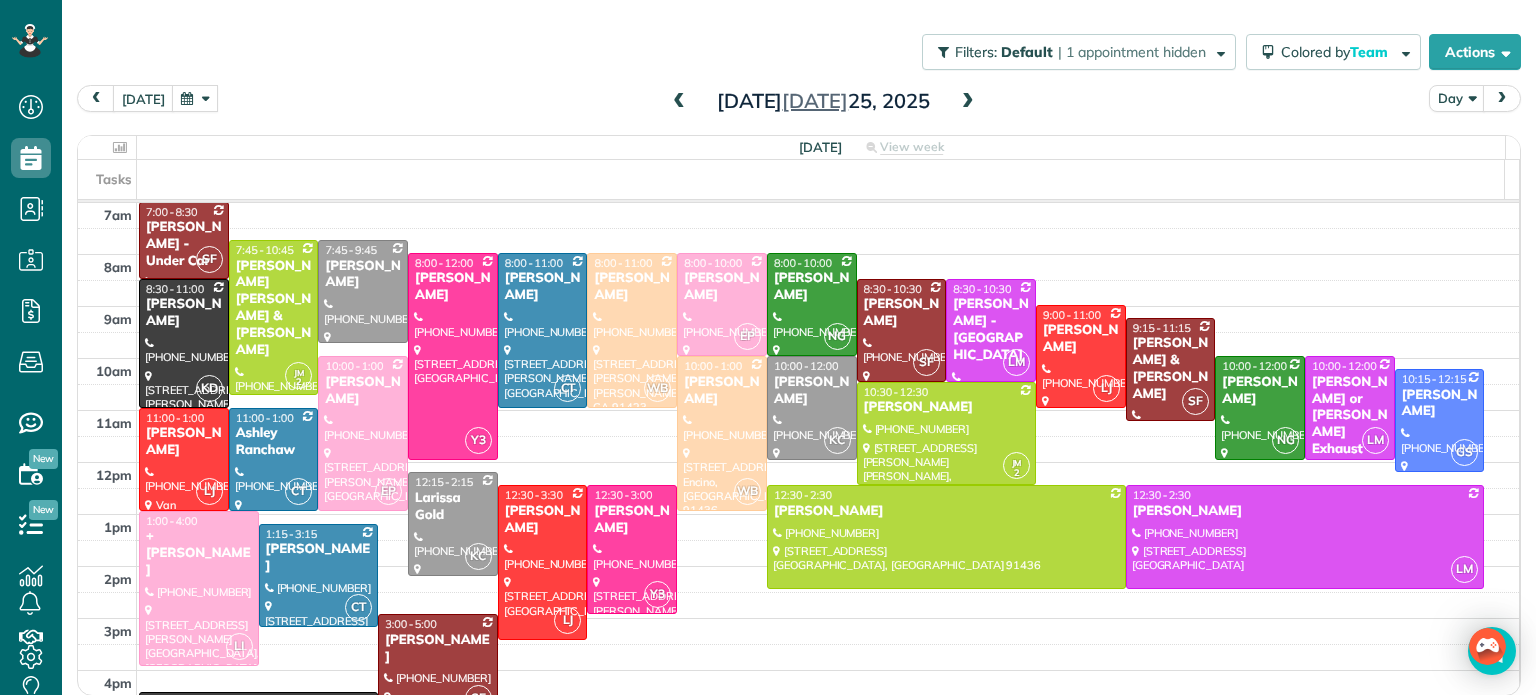 click at bounding box center [968, 102] 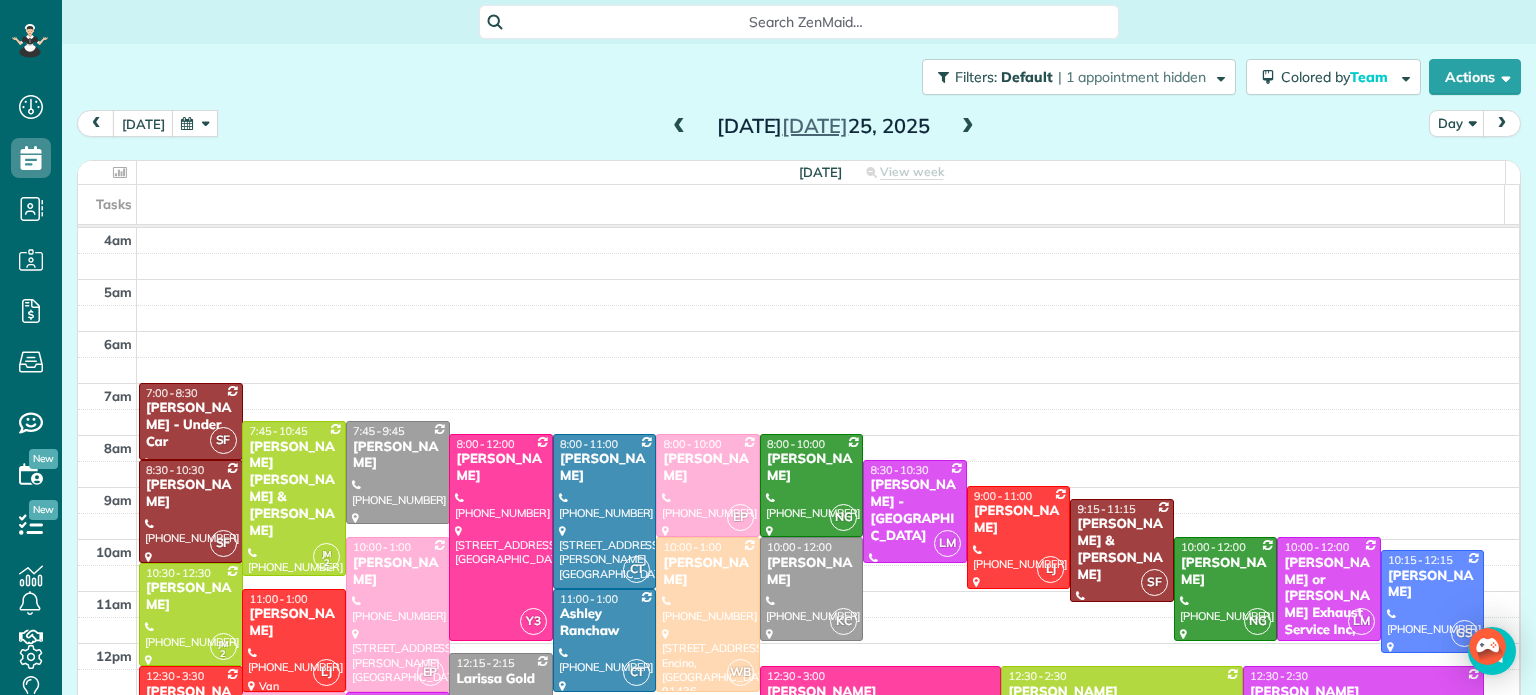 scroll, scrollTop: 0, scrollLeft: 0, axis: both 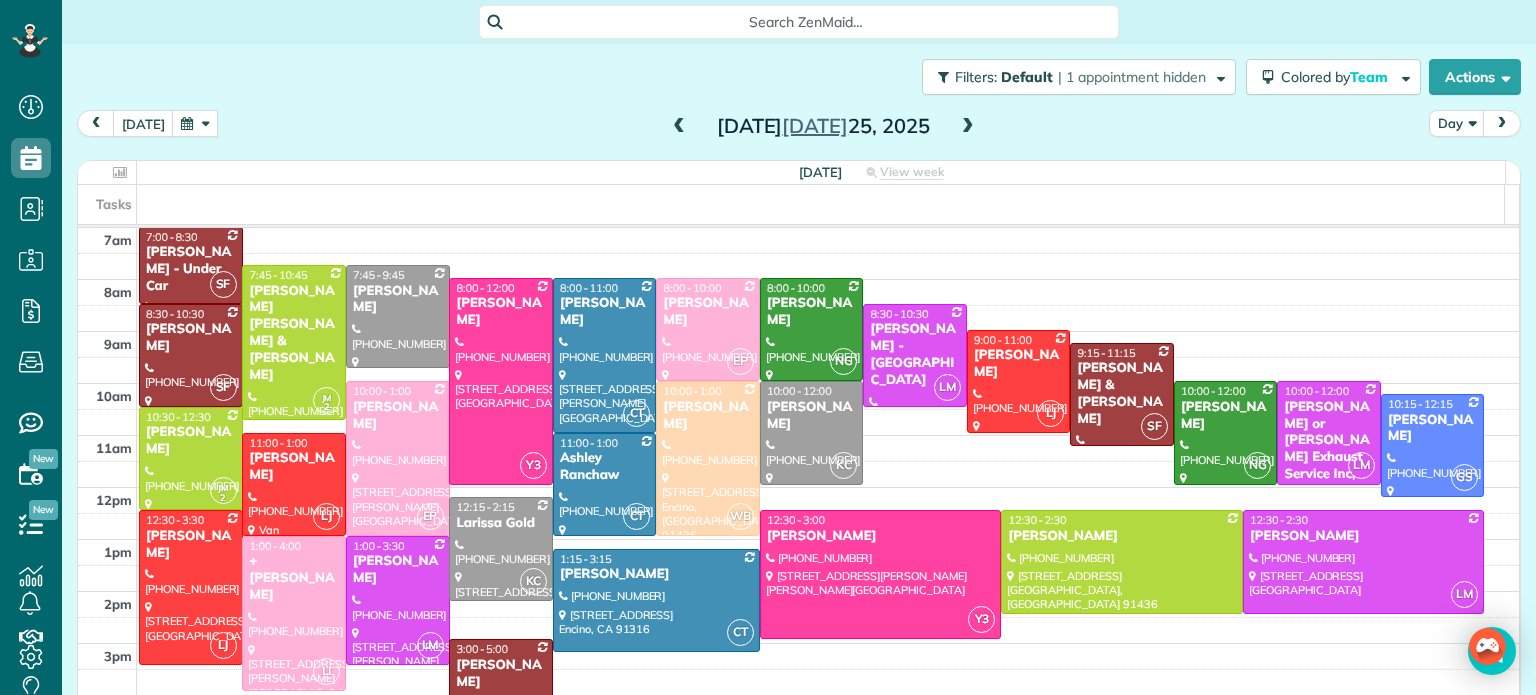 click at bounding box center (968, 127) 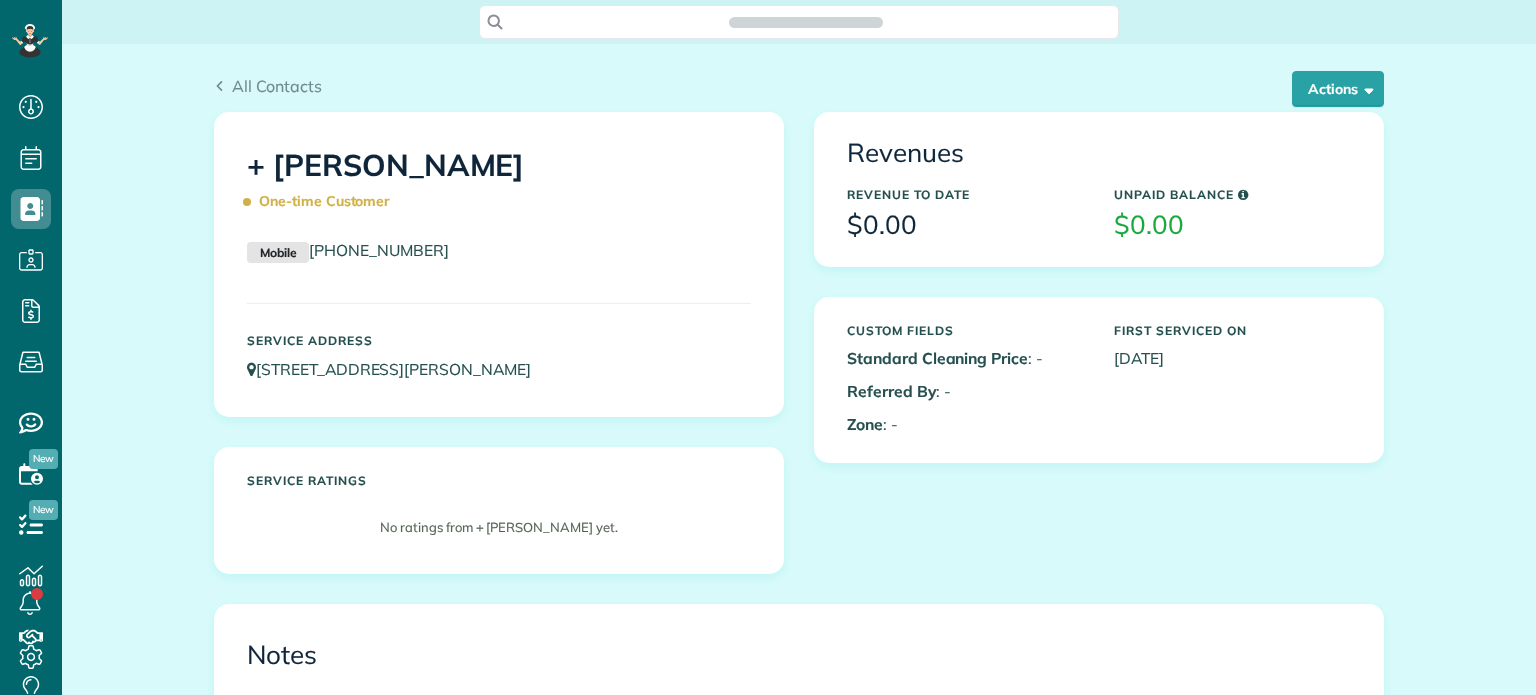 scroll, scrollTop: 0, scrollLeft: 0, axis: both 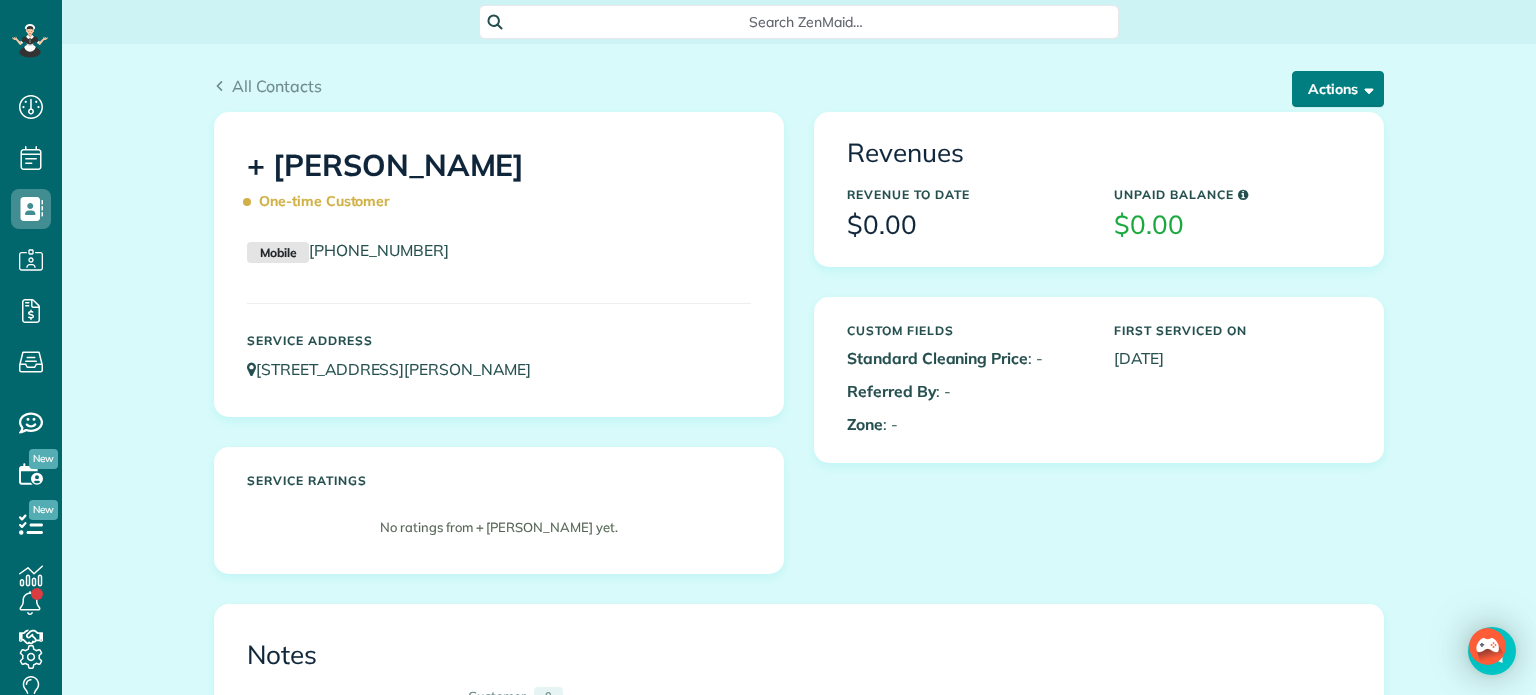 click on "Actions" at bounding box center (1338, 89) 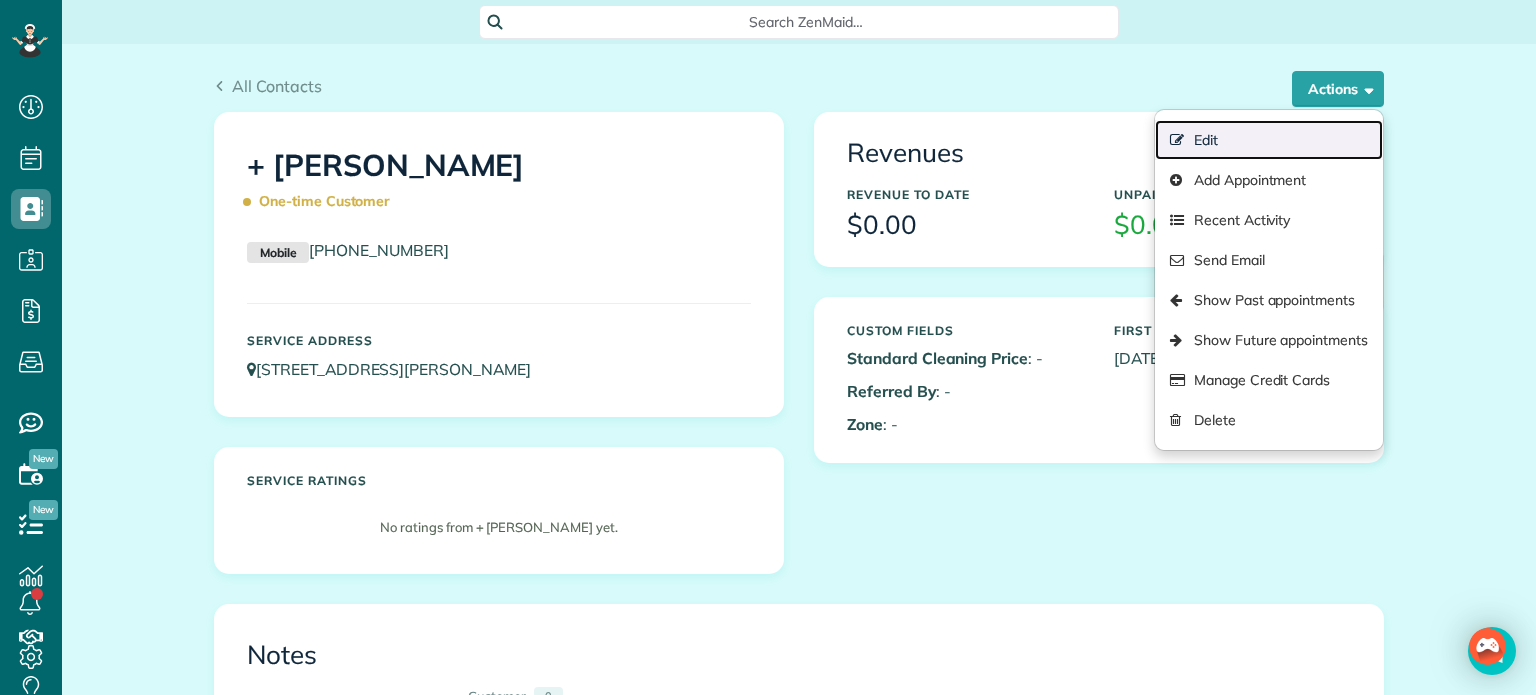 click on "Edit" at bounding box center (1269, 140) 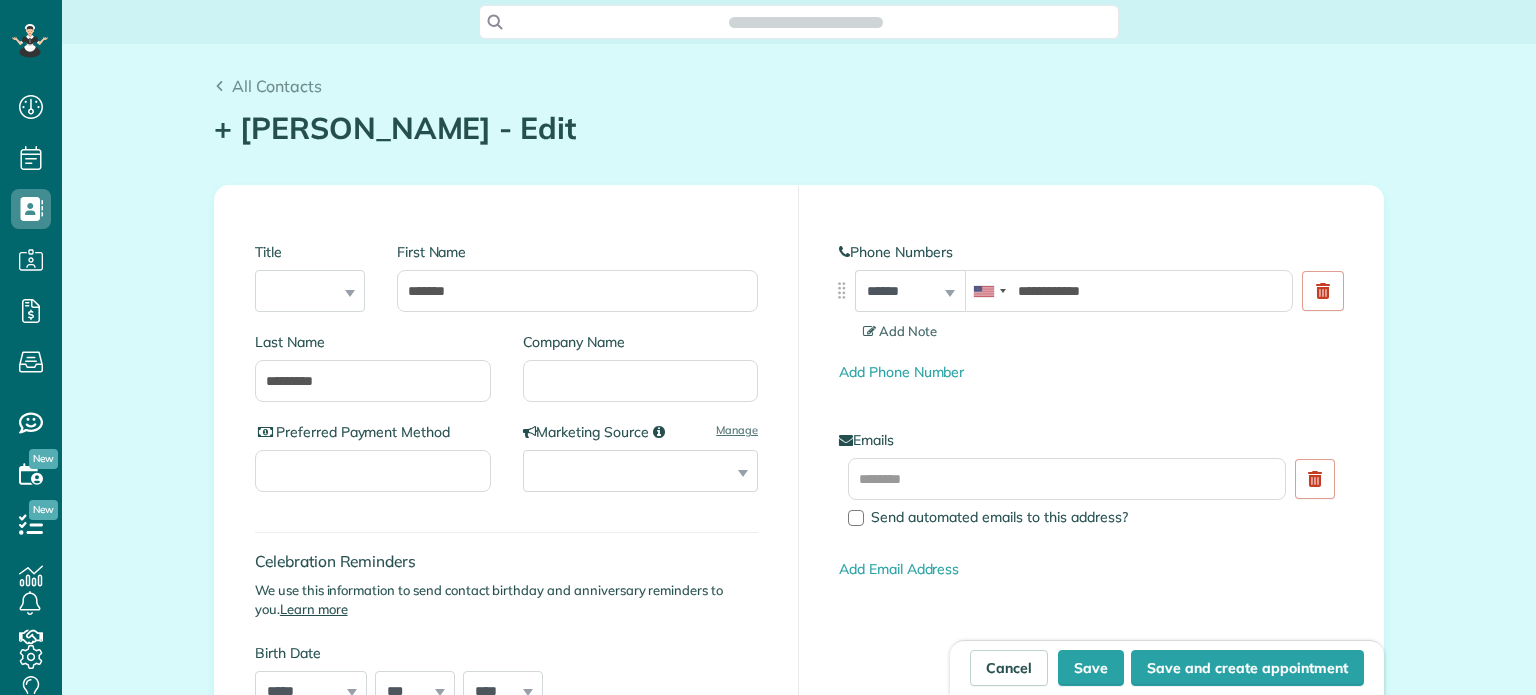 scroll, scrollTop: 0, scrollLeft: 0, axis: both 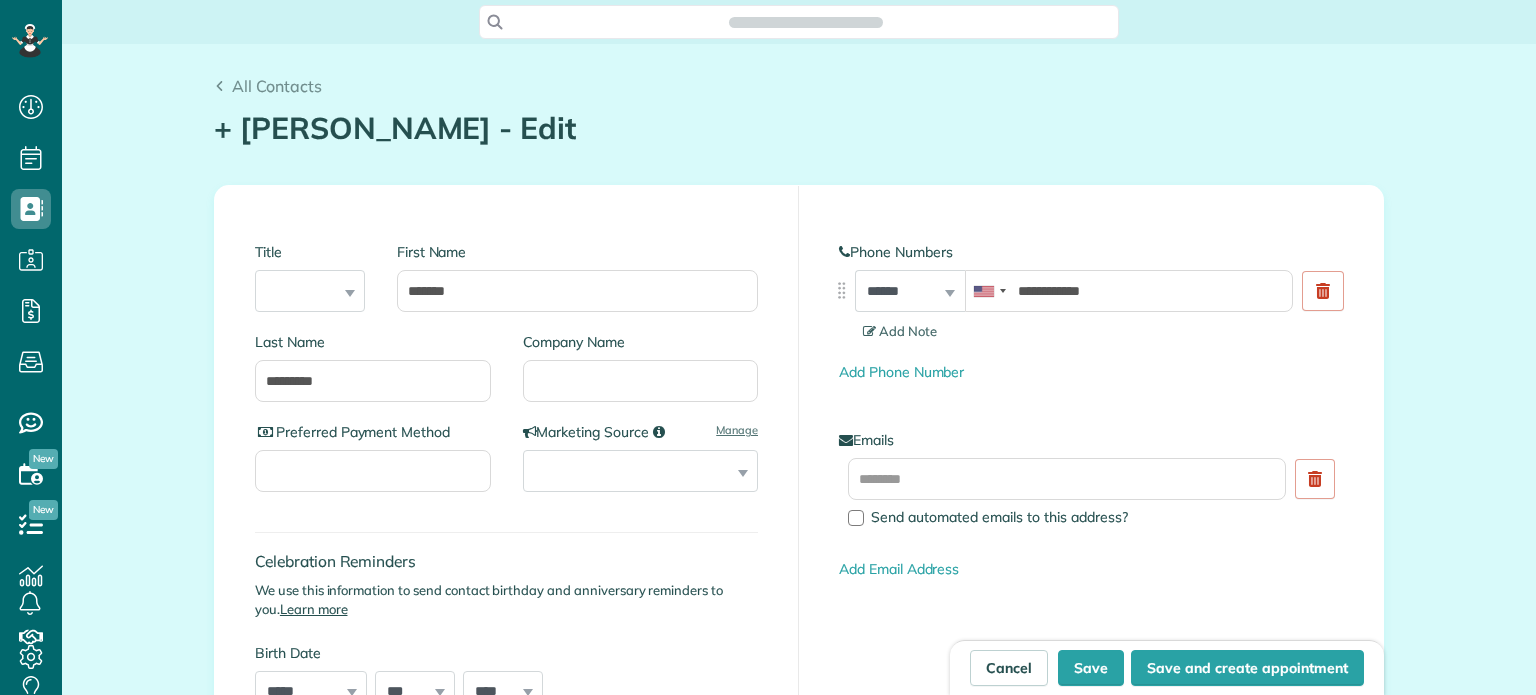 type on "**********" 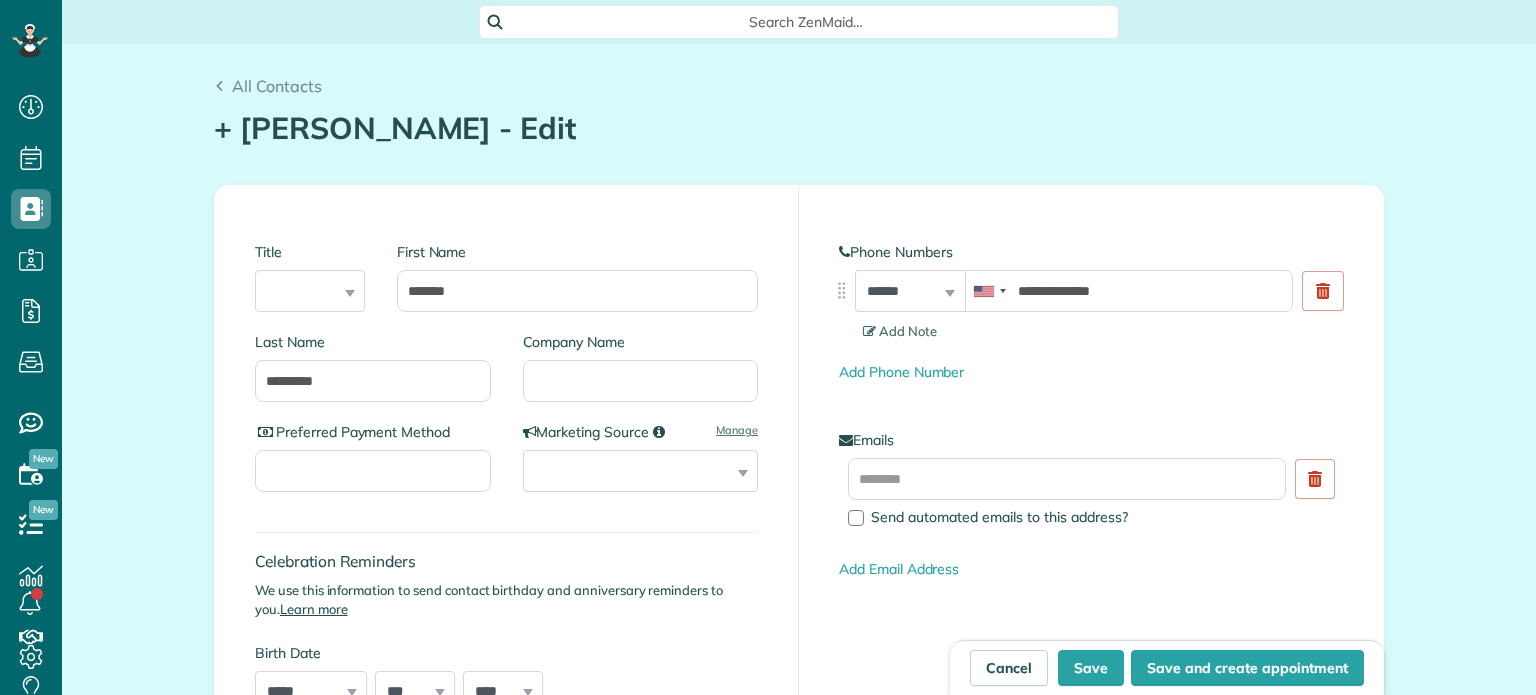 scroll, scrollTop: 695, scrollLeft: 61, axis: both 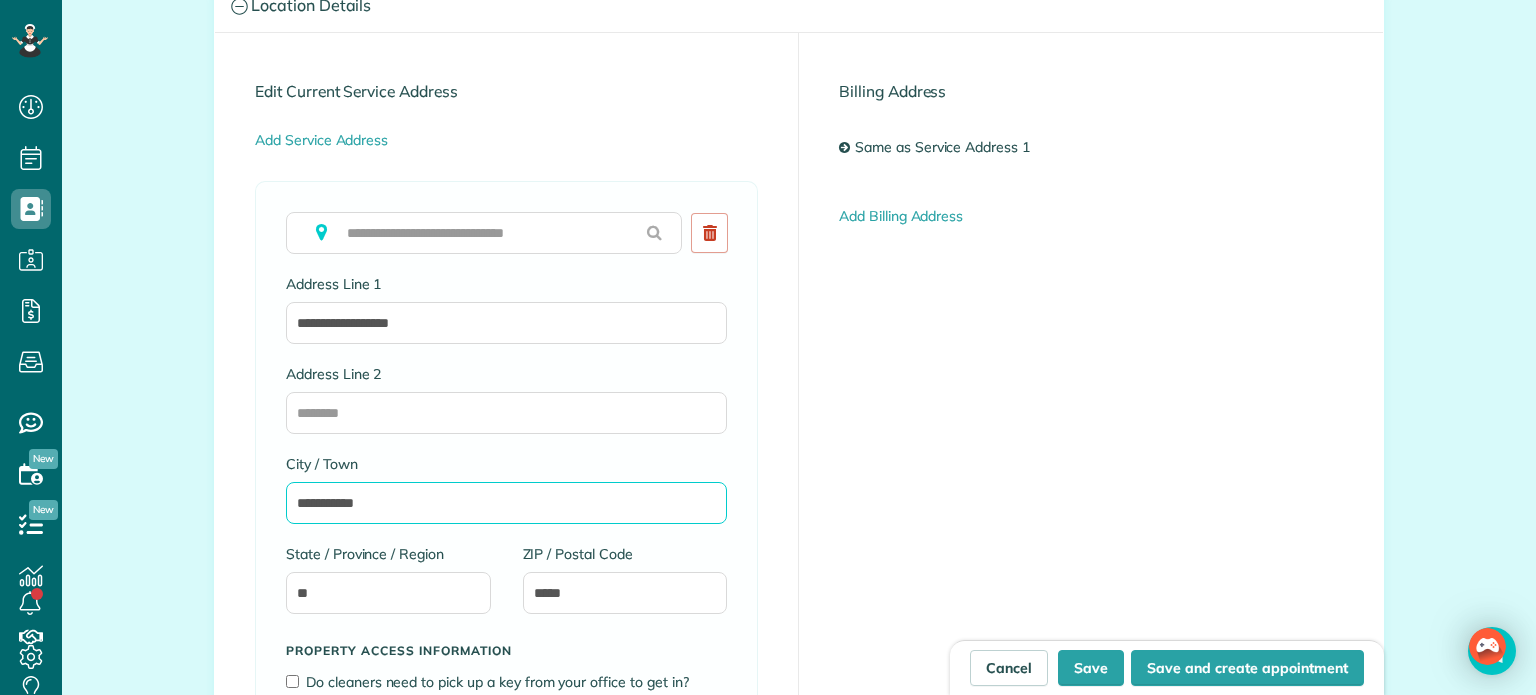click on "**********" at bounding box center (506, 503) 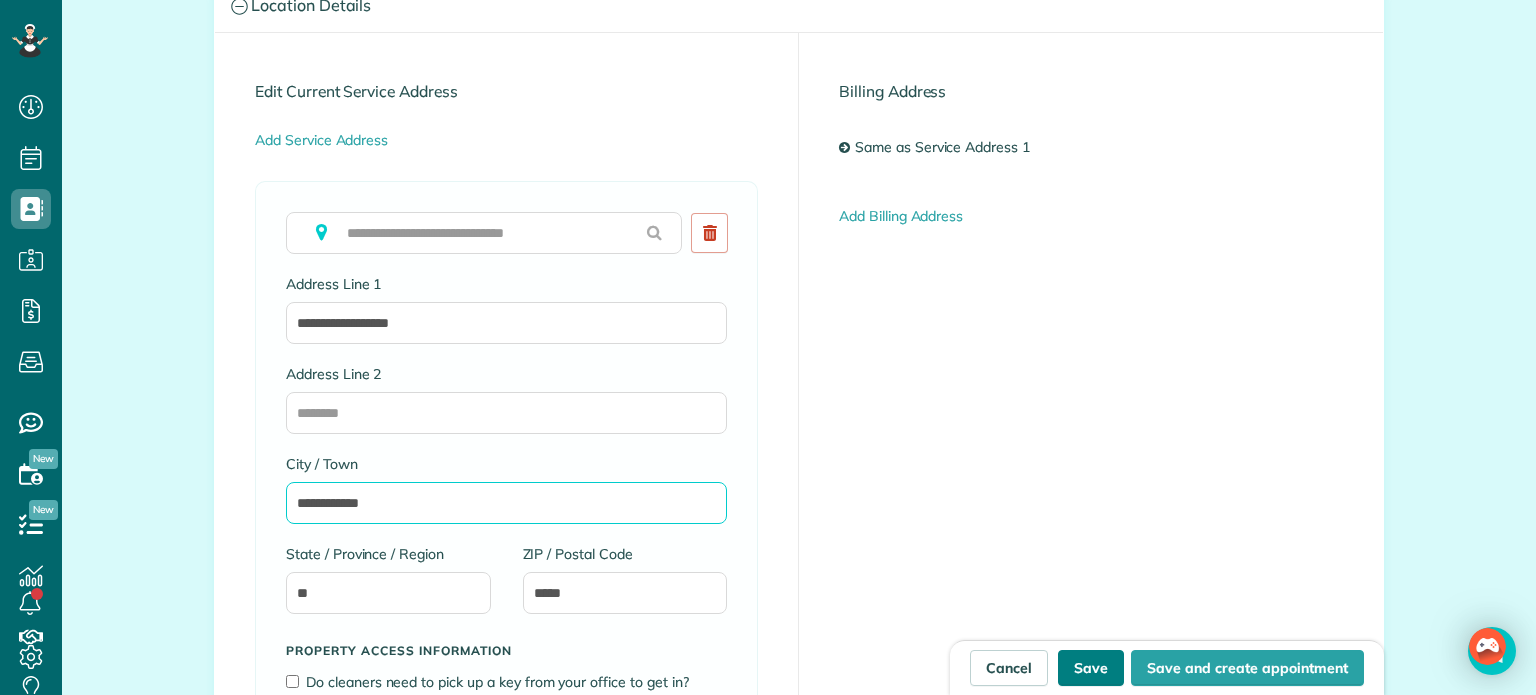 type on "**********" 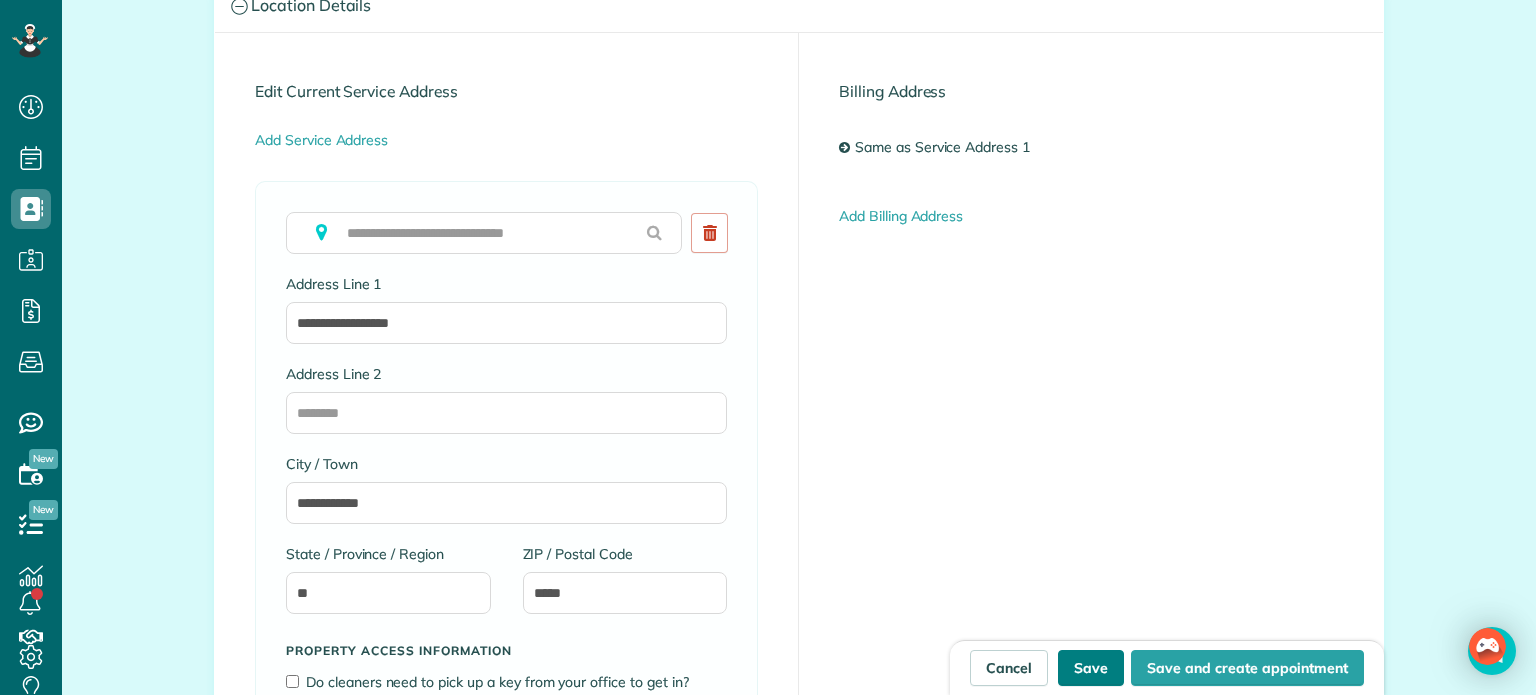 click on "Save" at bounding box center (1091, 668) 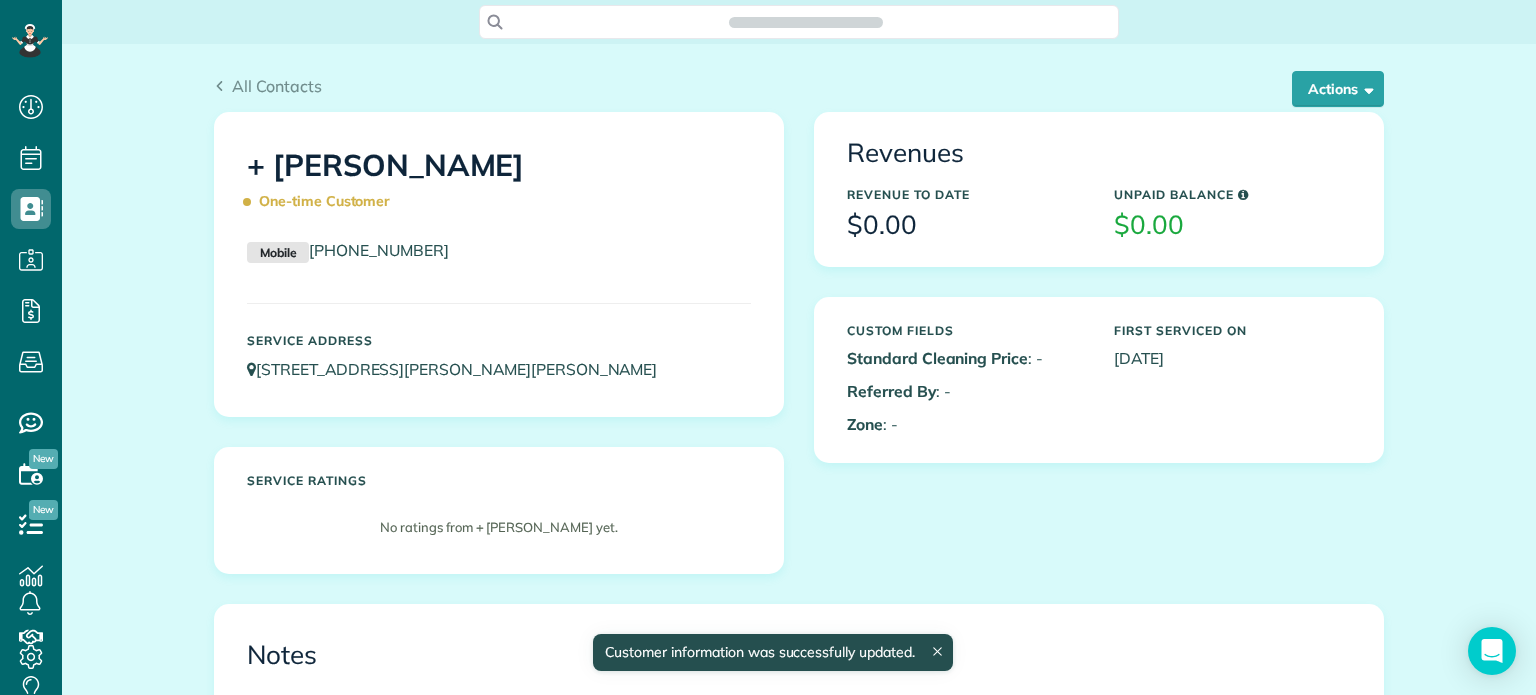 scroll, scrollTop: 0, scrollLeft: 0, axis: both 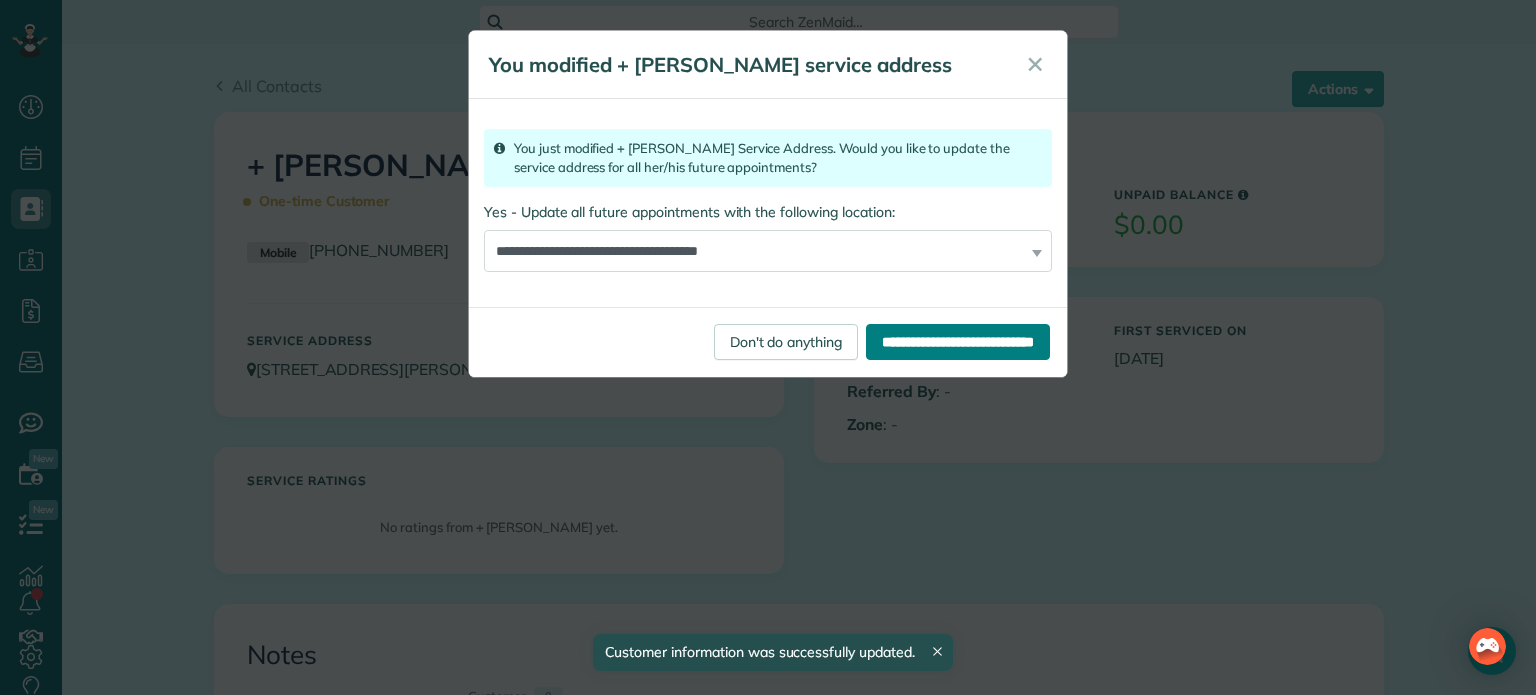 click on "**********" at bounding box center [958, 342] 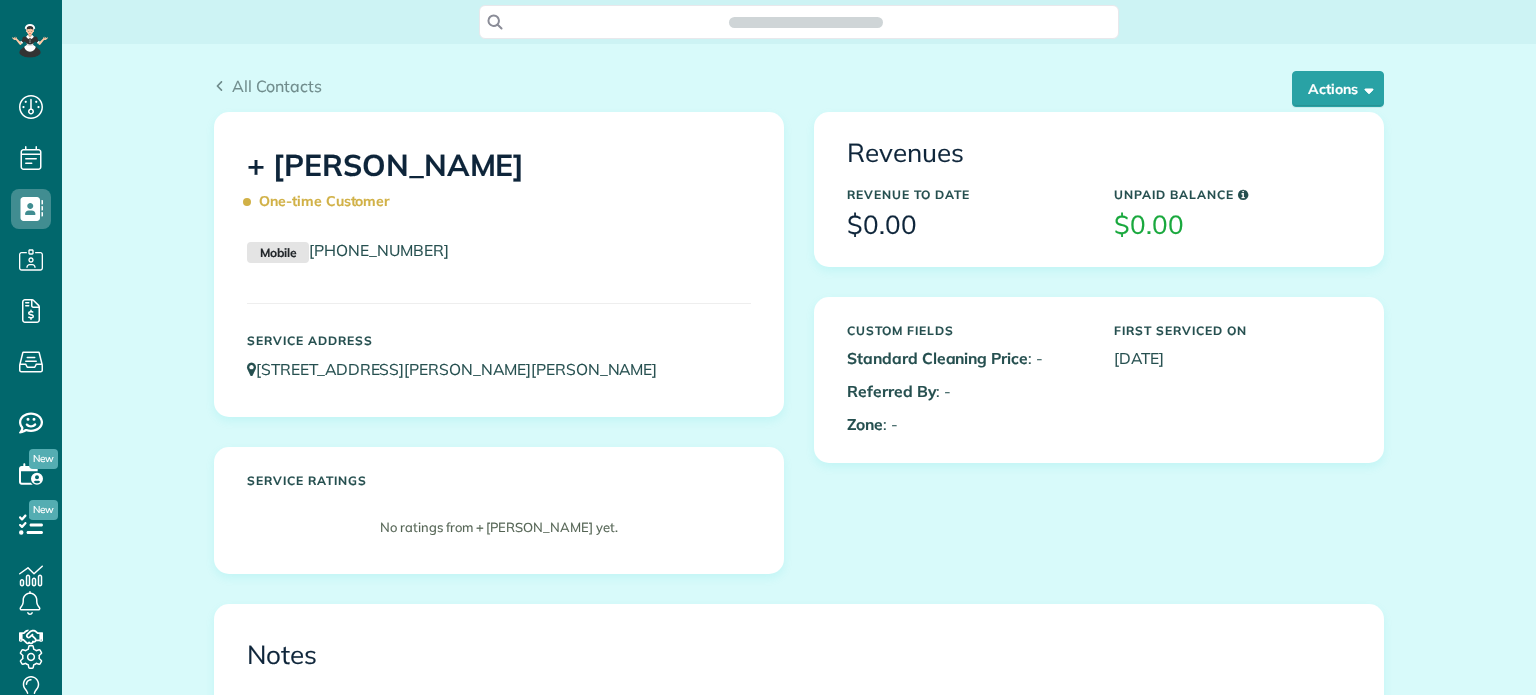 scroll, scrollTop: 0, scrollLeft: 0, axis: both 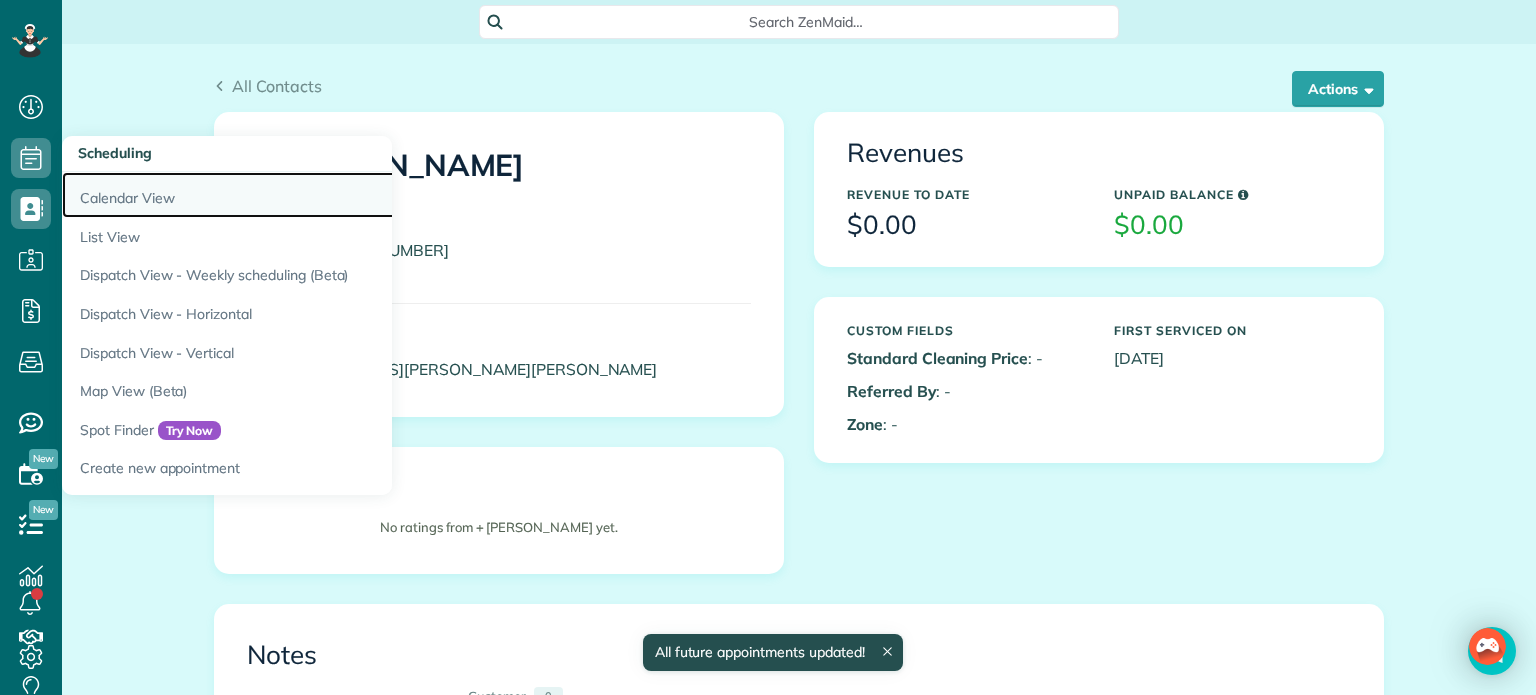 click on "Calendar View" at bounding box center (312, 195) 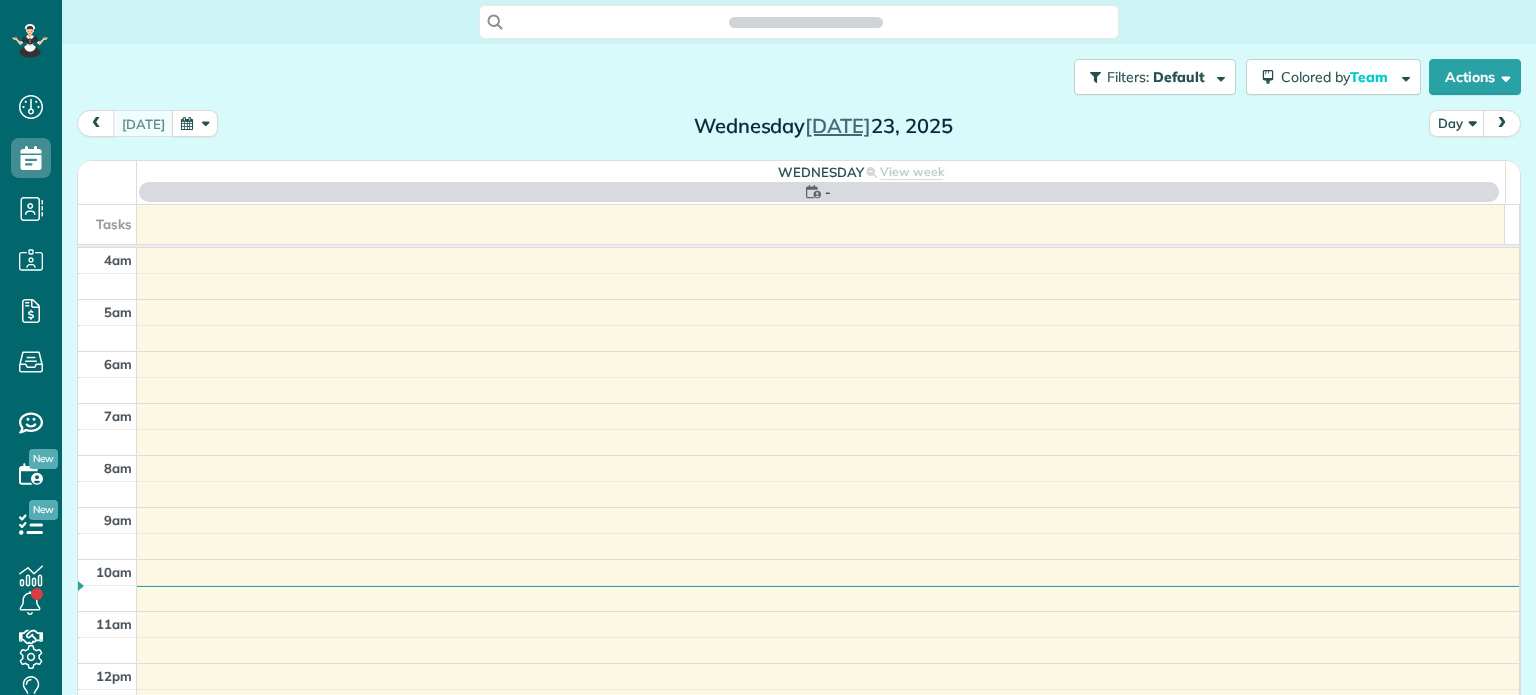 scroll, scrollTop: 0, scrollLeft: 0, axis: both 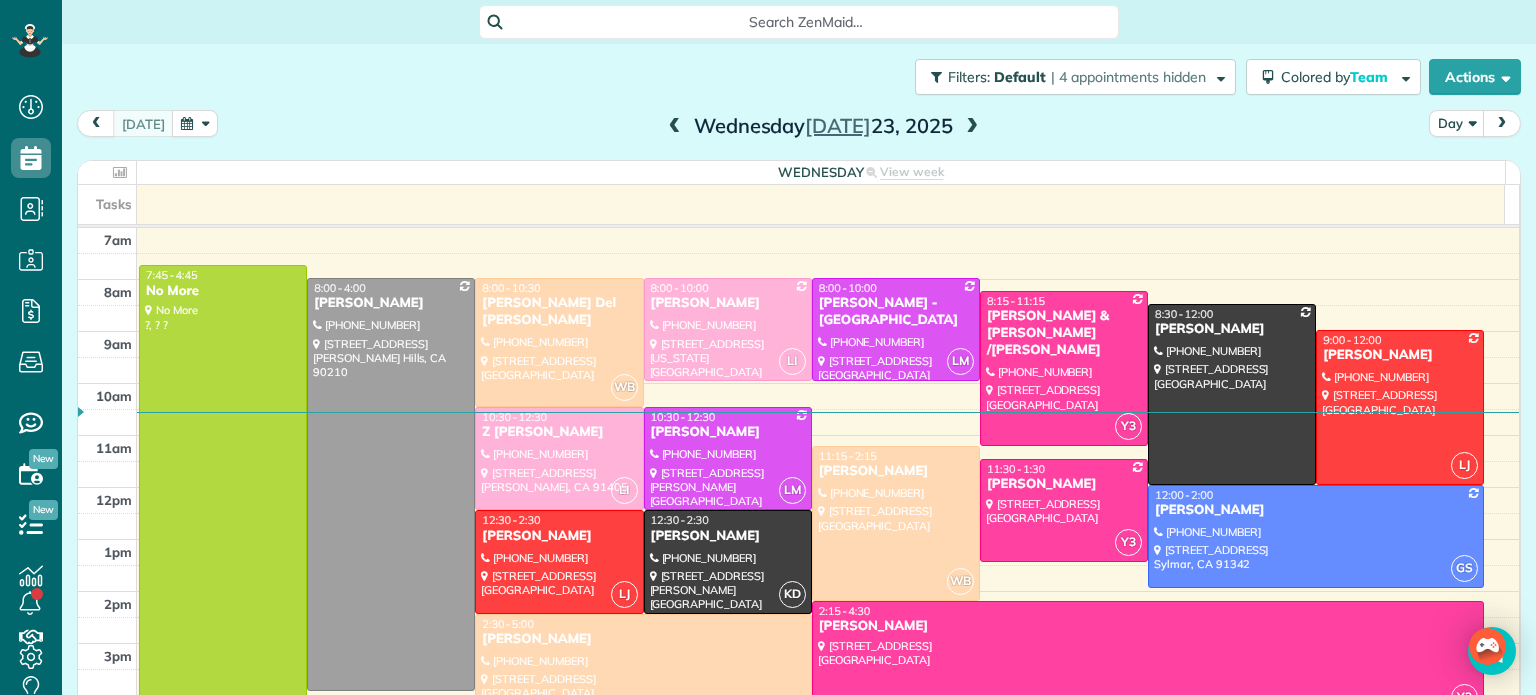 drag, startPoint x: 829, startPoint y: 464, endPoint x: 841, endPoint y: 435, distance: 31.38471 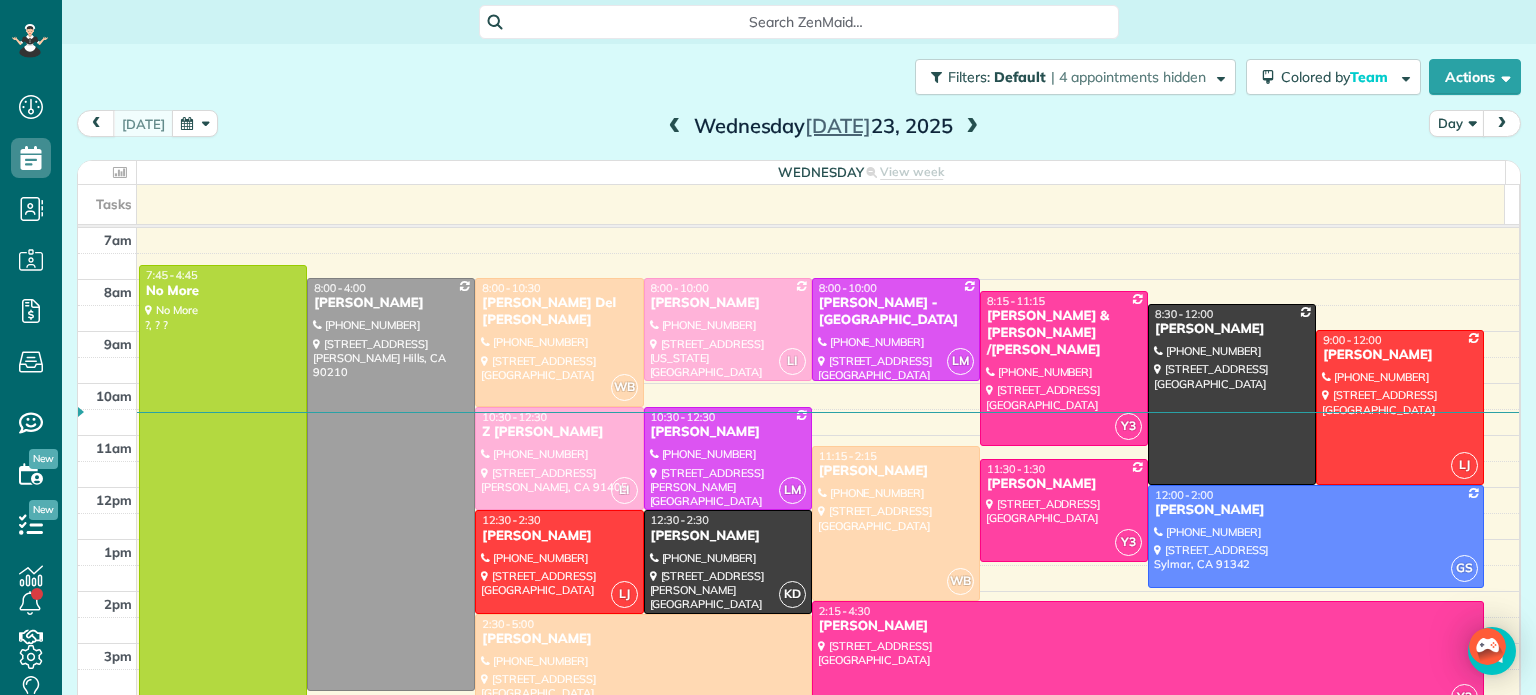 drag, startPoint x: 841, startPoint y: 435, endPoint x: 627, endPoint y: 75, distance: 418.80307 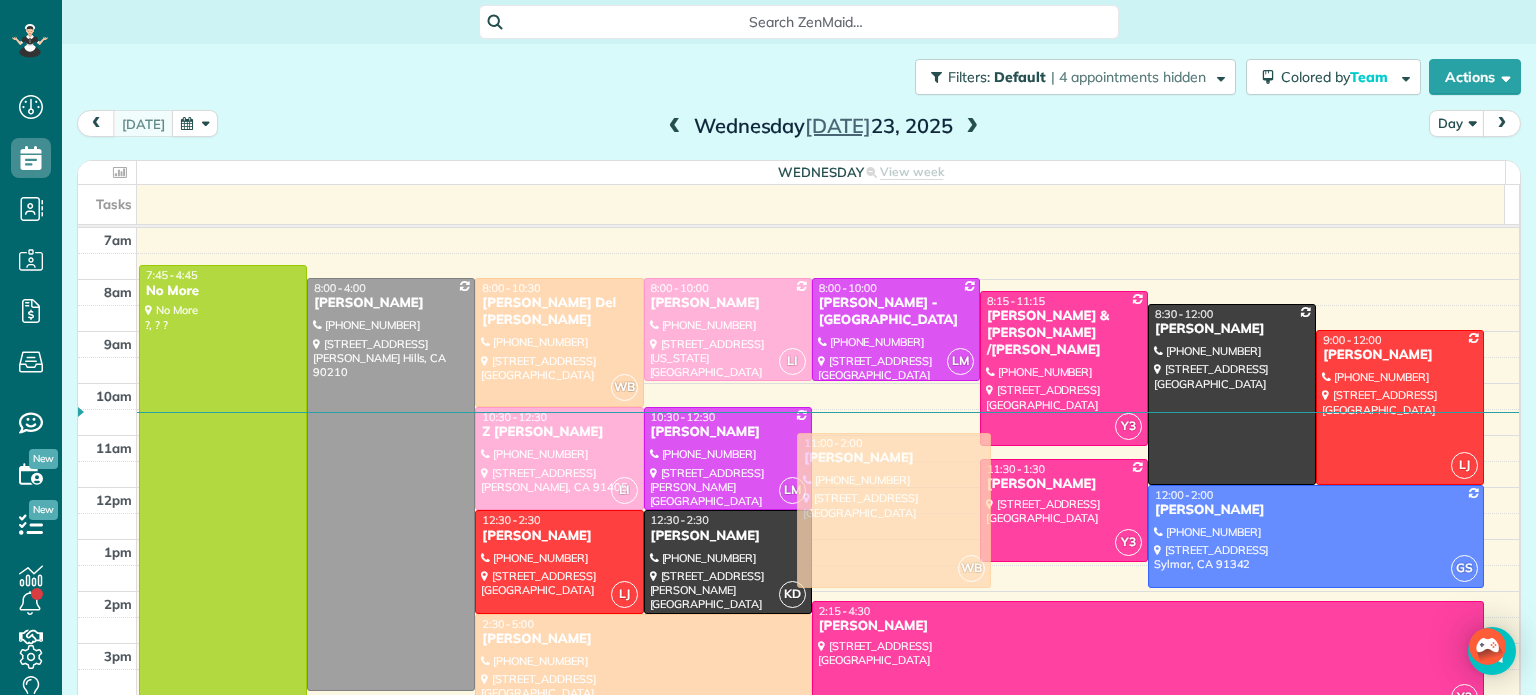 drag, startPoint x: 888, startPoint y: 480, endPoint x: 900, endPoint y: 471, distance: 15 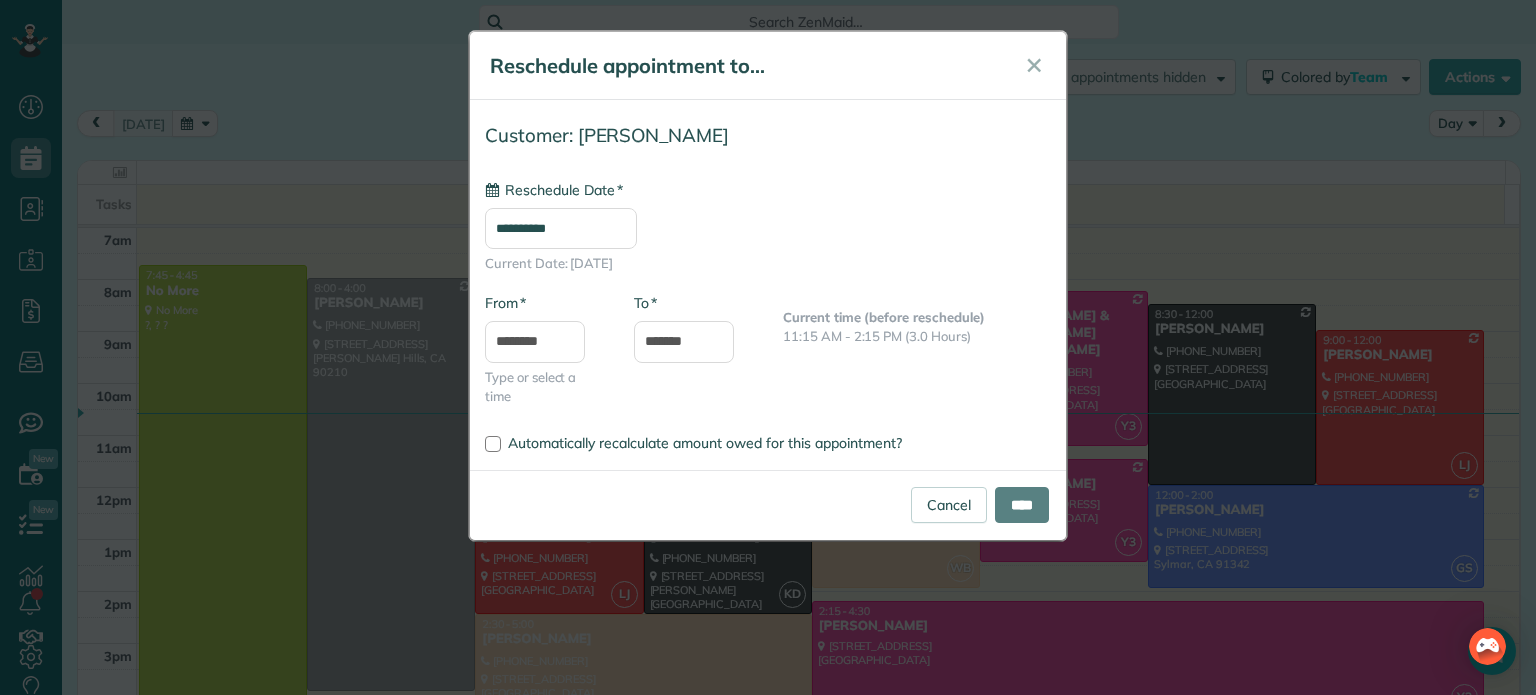 type on "**********" 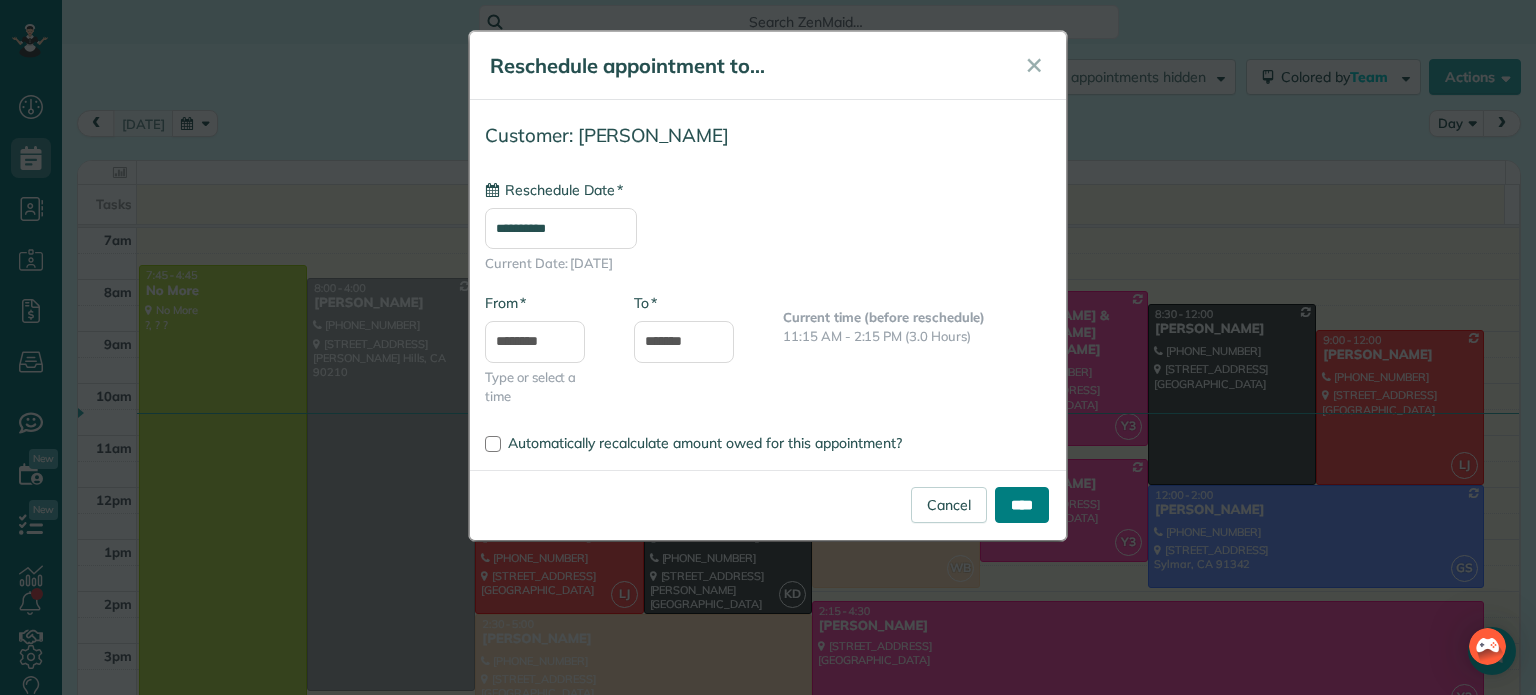 click on "****" at bounding box center (1022, 505) 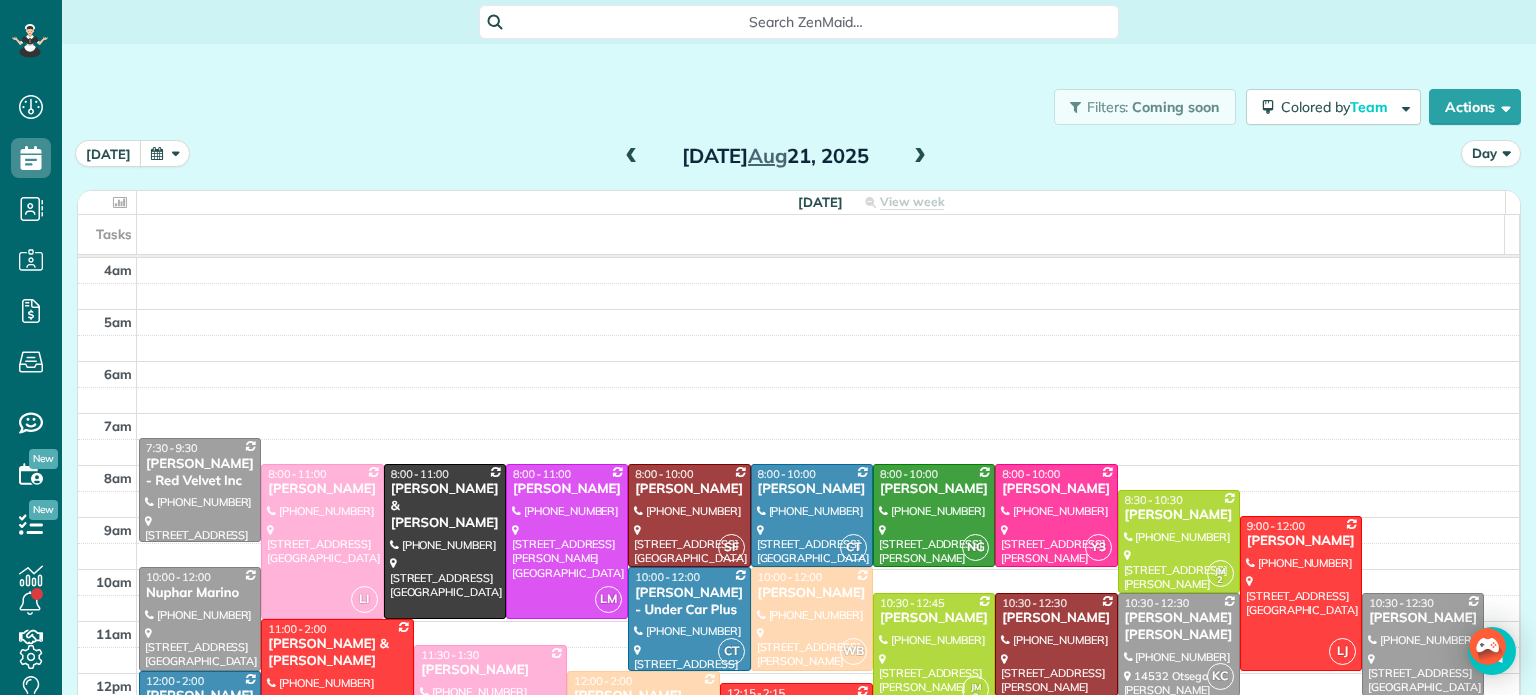 scroll, scrollTop: 0, scrollLeft: 0, axis: both 